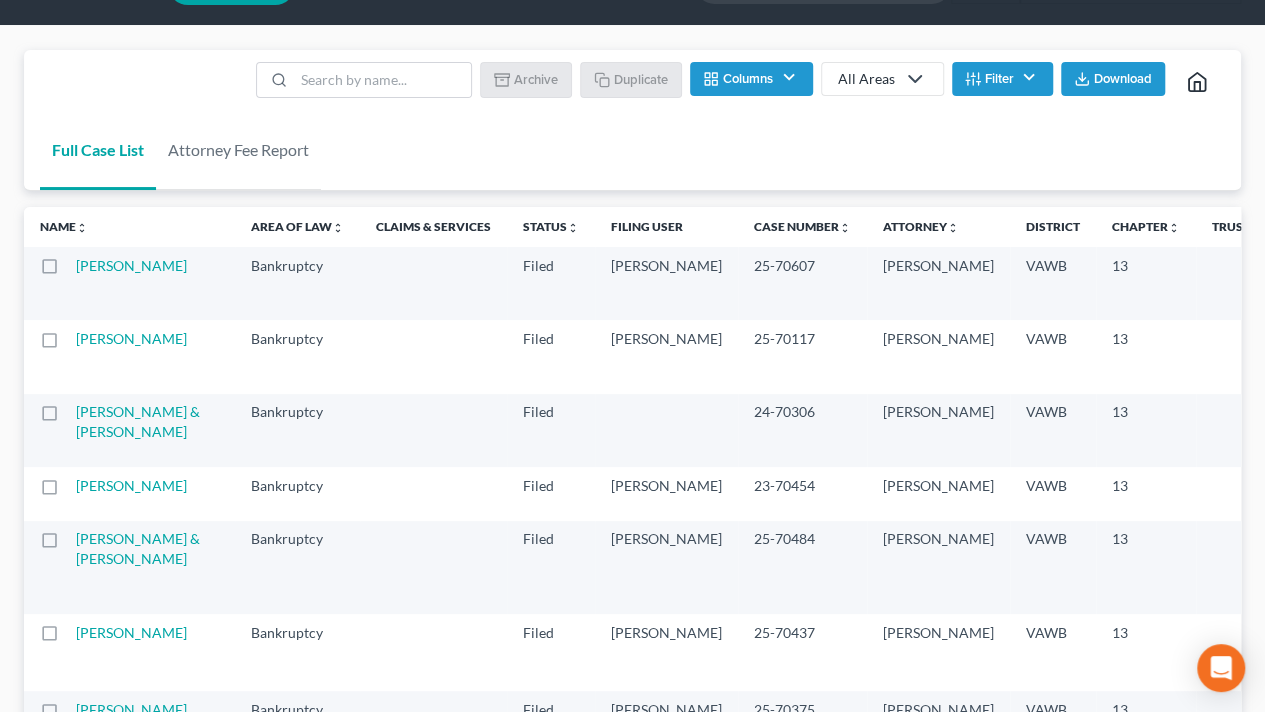 scroll, scrollTop: 0, scrollLeft: 0, axis: both 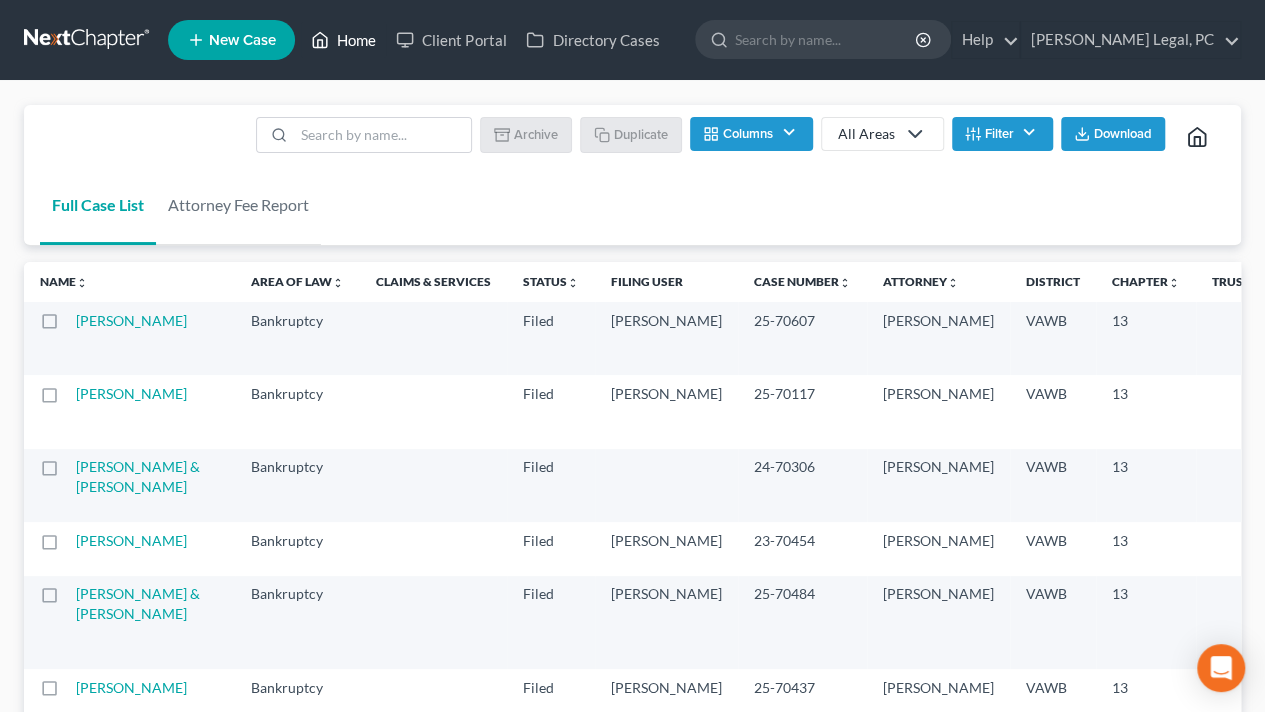 click 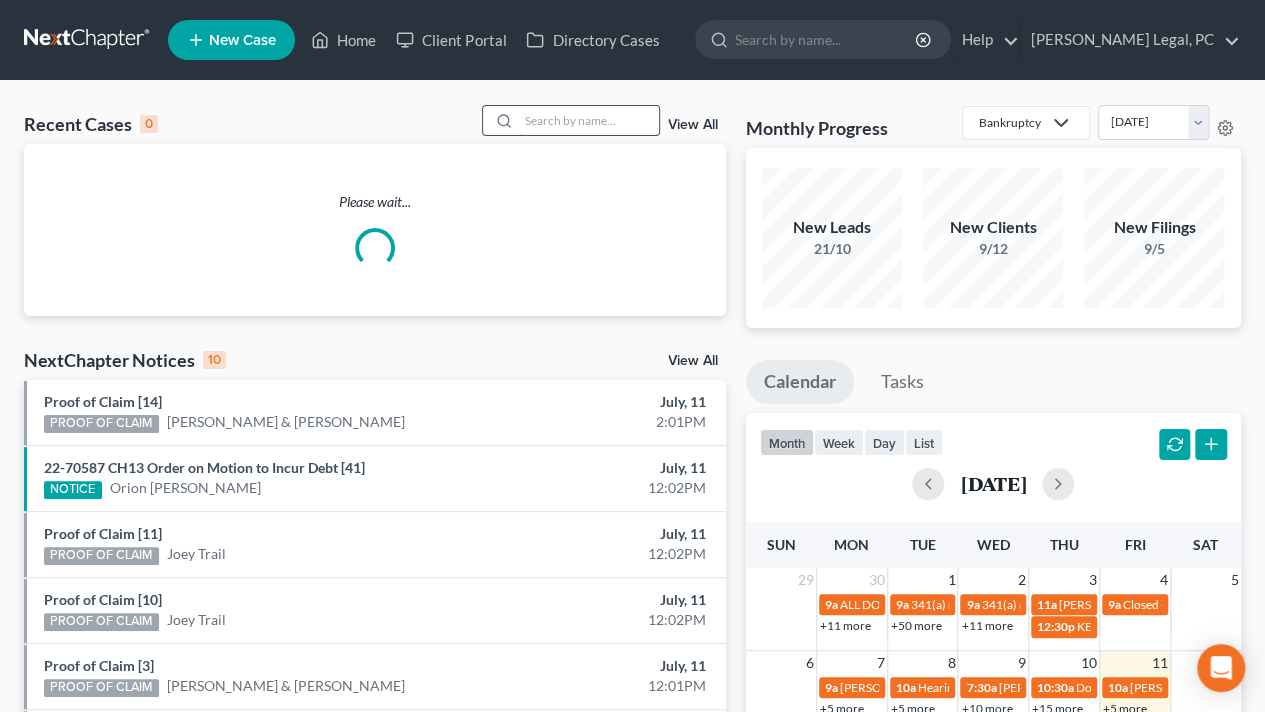 click at bounding box center [589, 120] 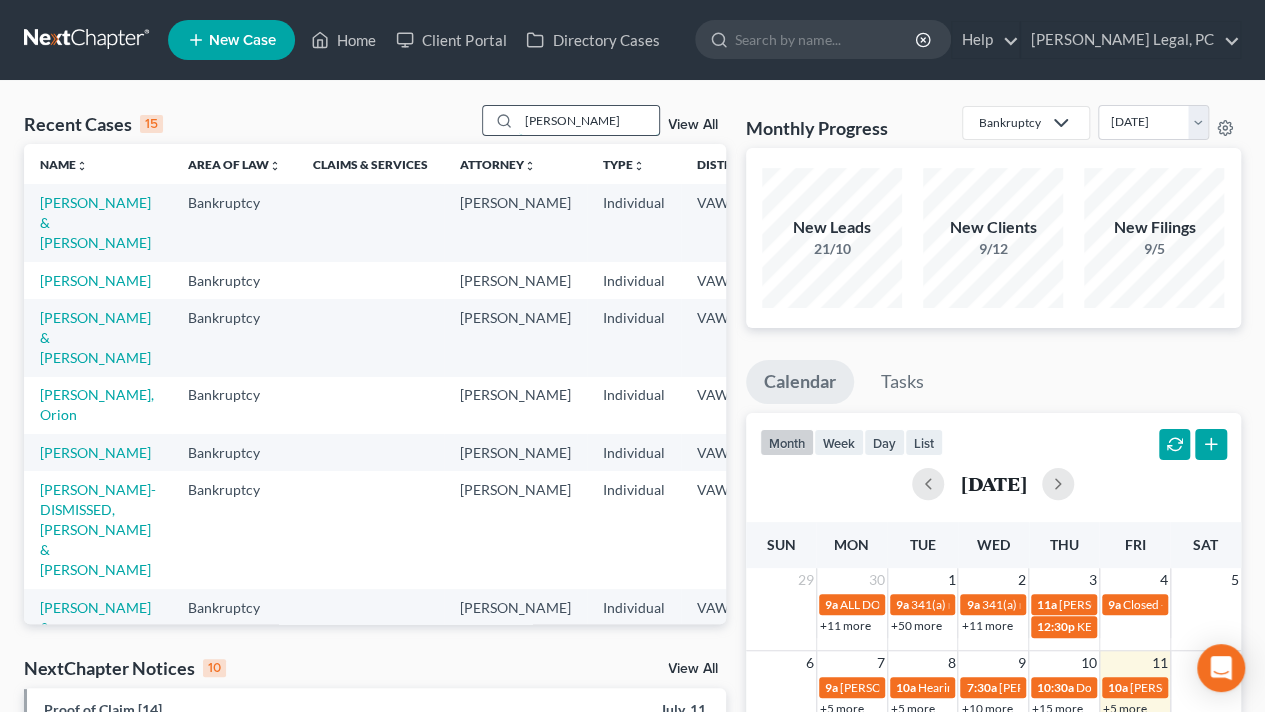 type on "[PERSON_NAME]" 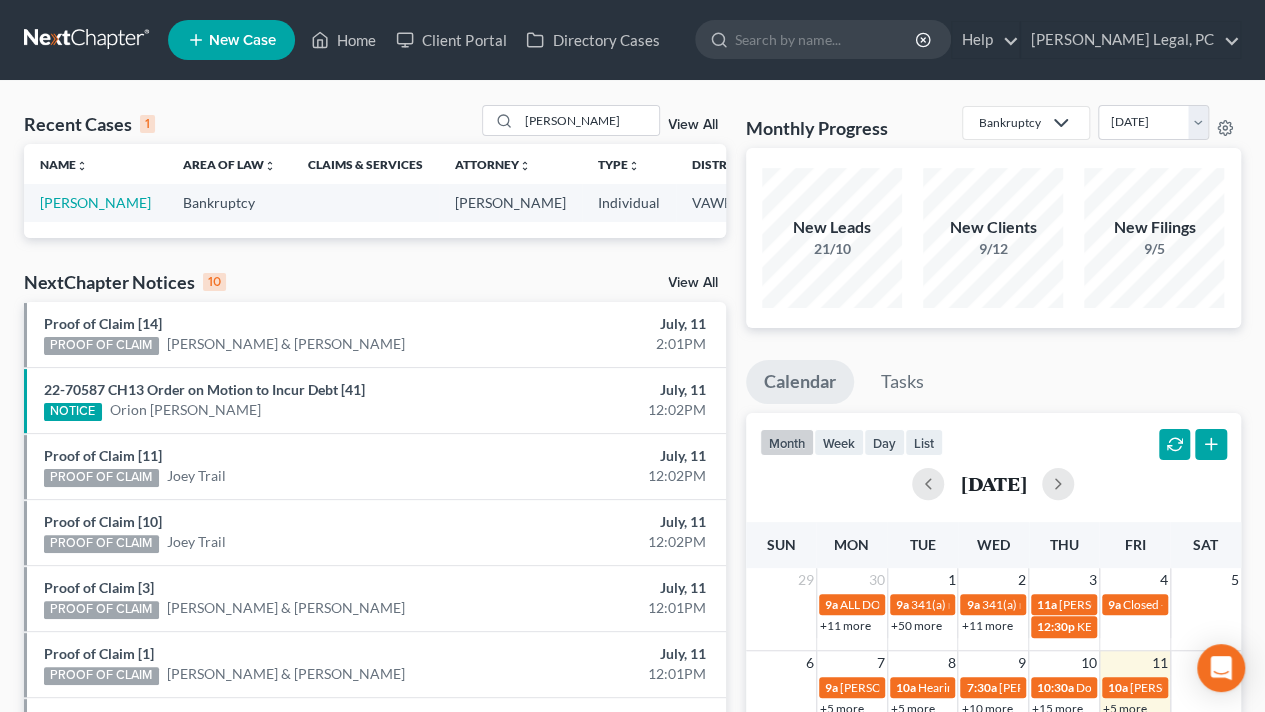 click on "[PERSON_NAME]" at bounding box center [95, 202] 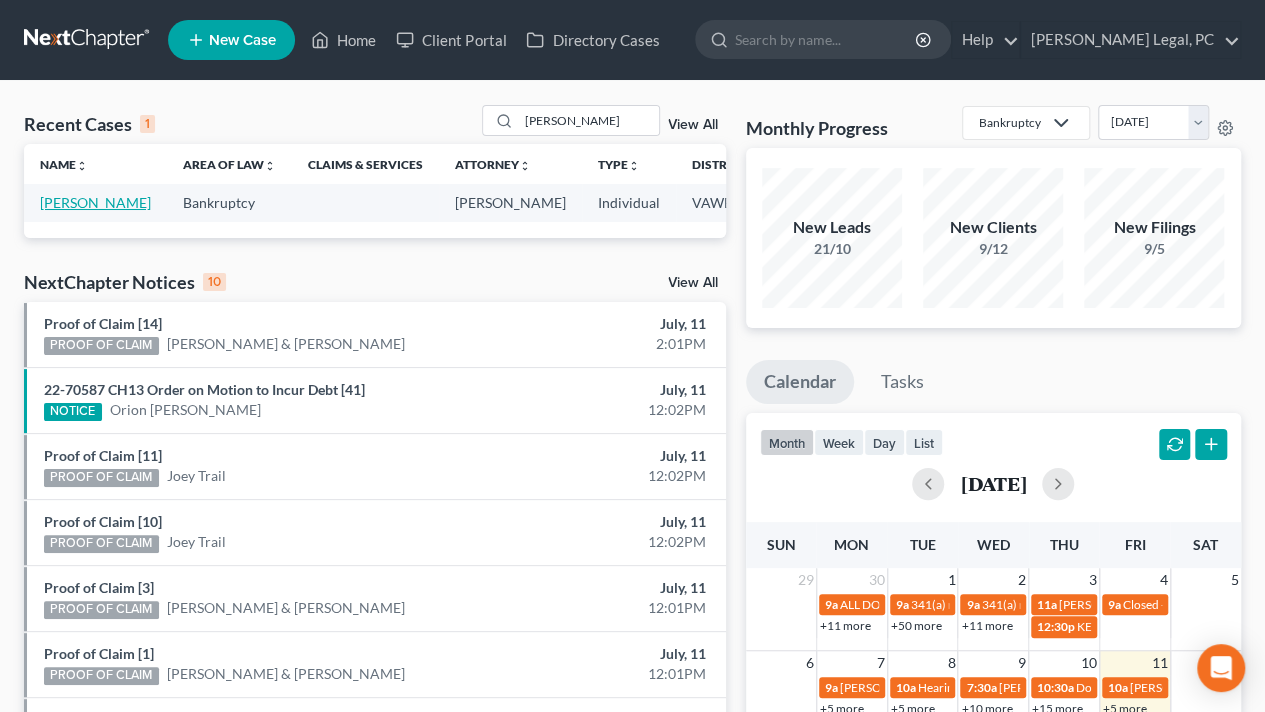 click on "[PERSON_NAME]" at bounding box center [95, 202] 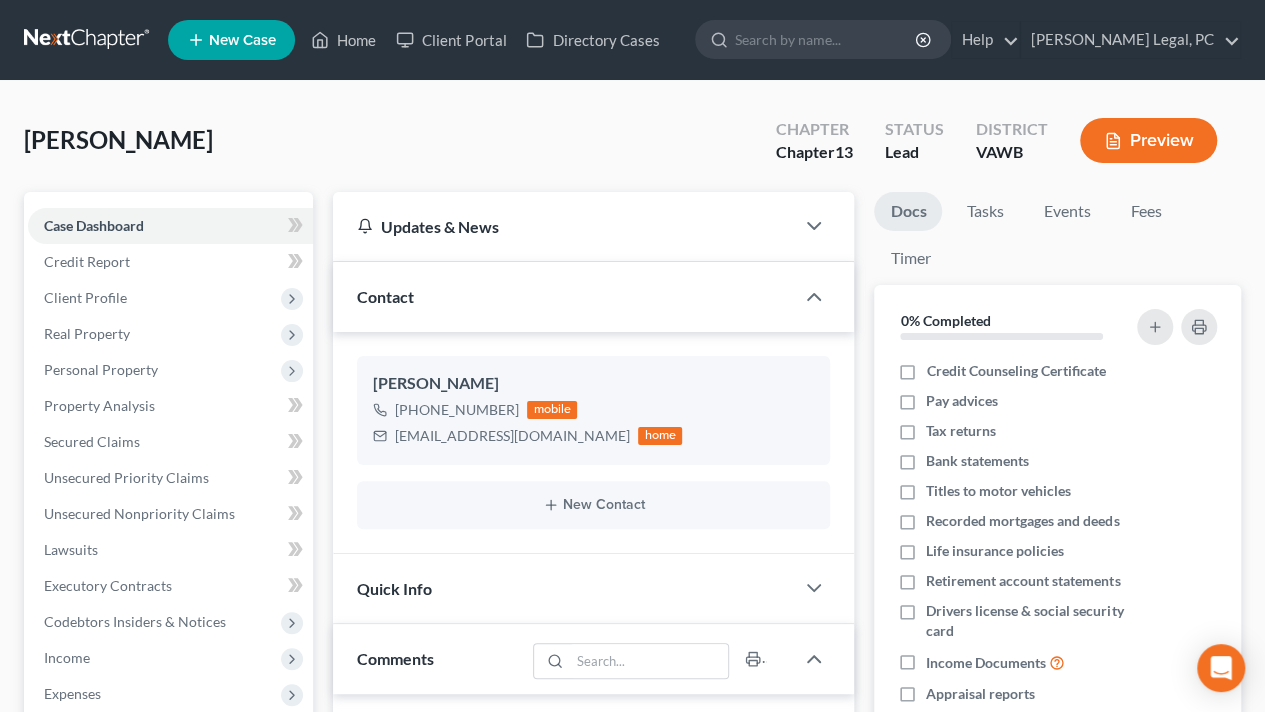 scroll, scrollTop: 1211, scrollLeft: 0, axis: vertical 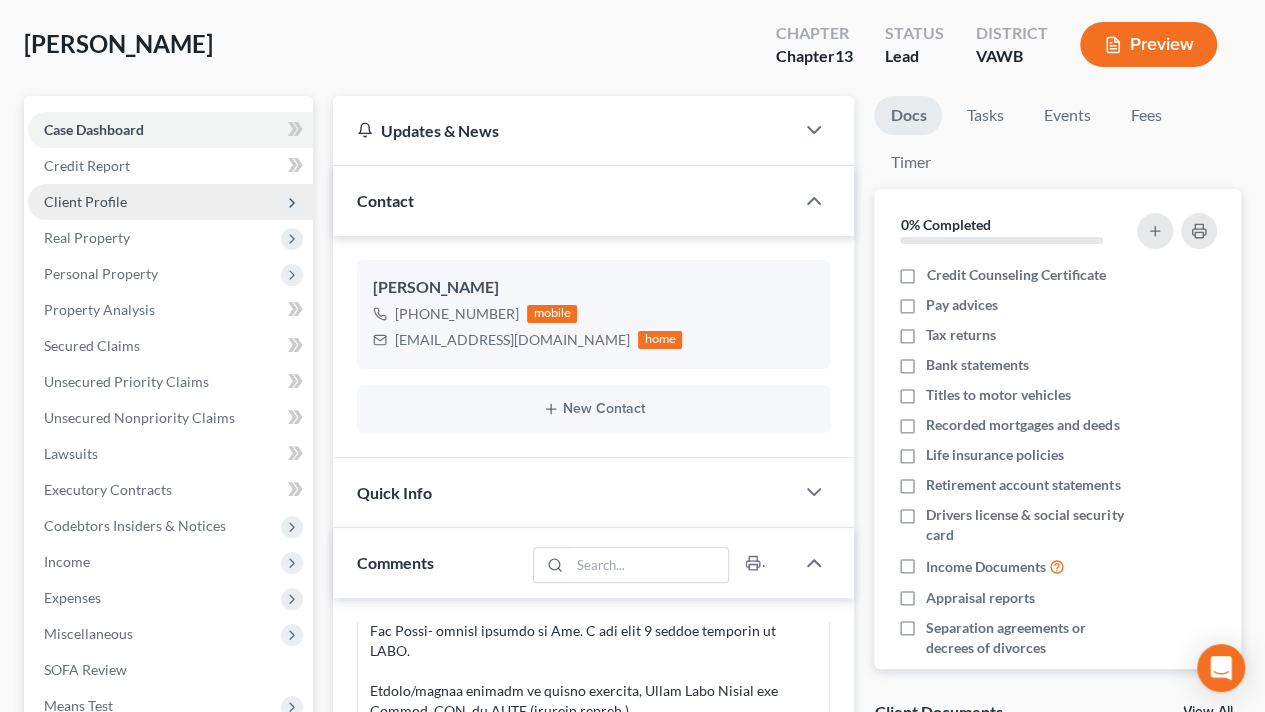 click on "Client Profile" at bounding box center (85, 201) 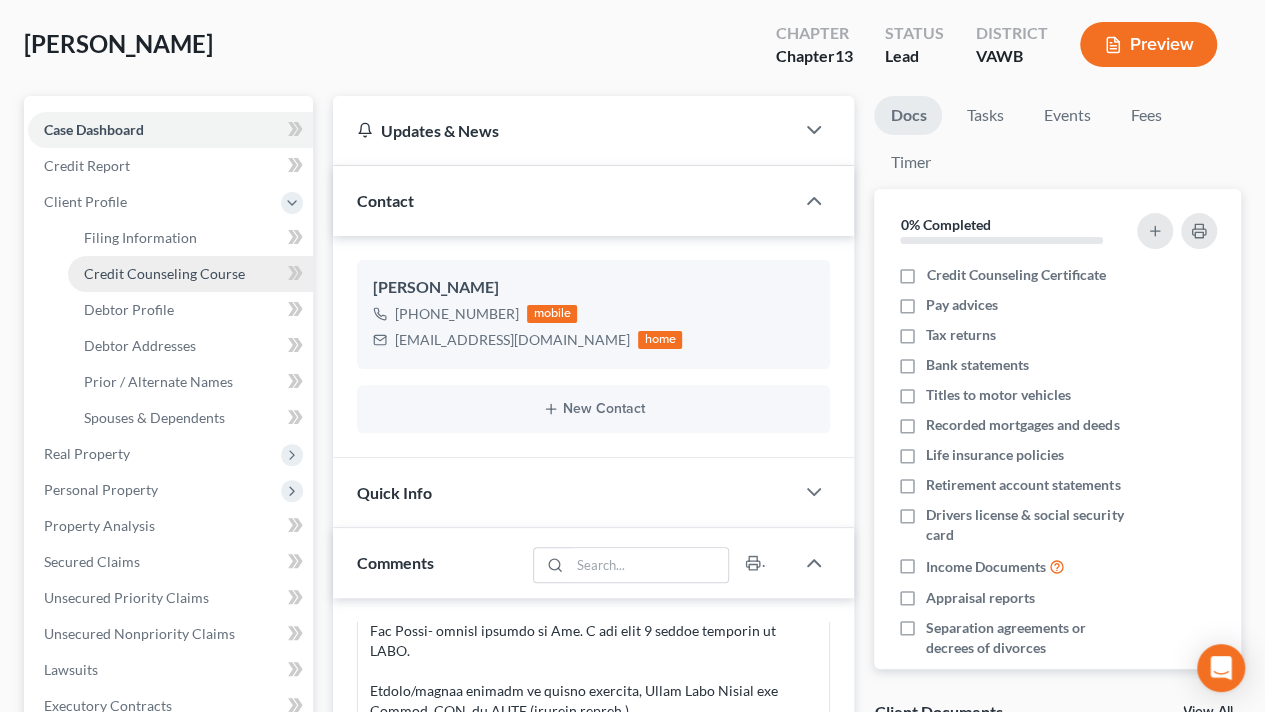 click on "Credit Counseling Course" at bounding box center (164, 273) 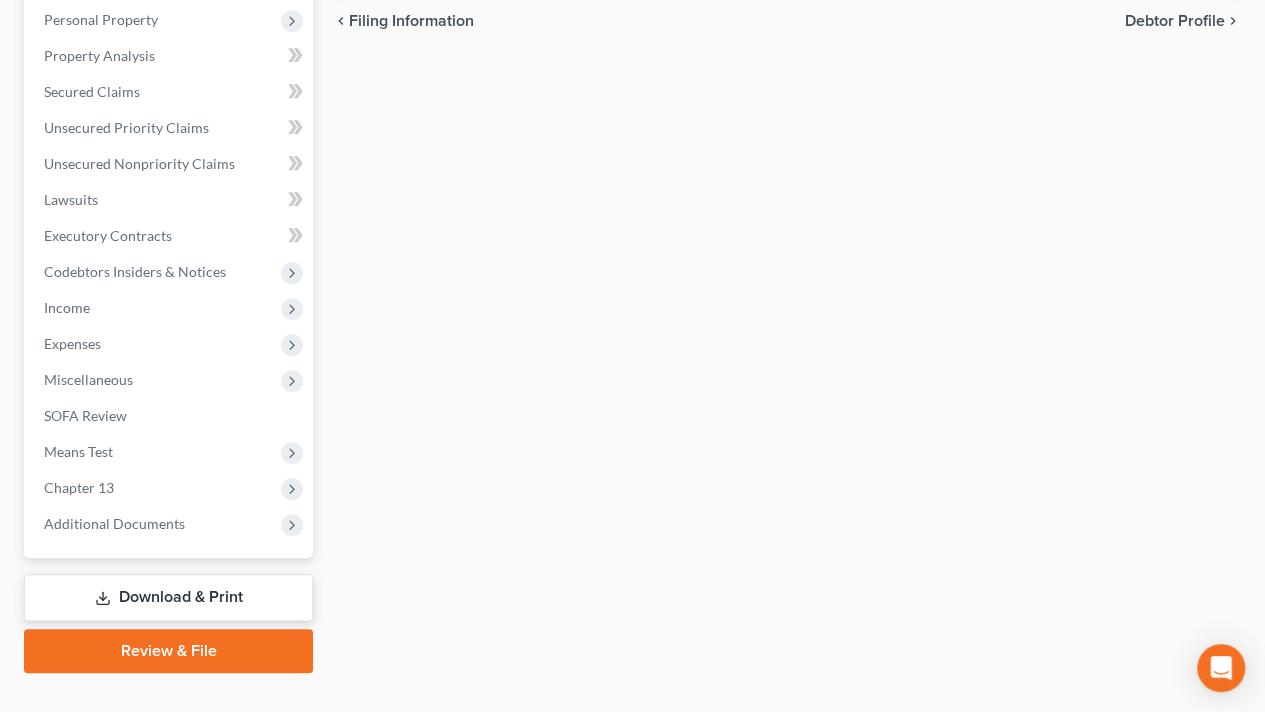 scroll, scrollTop: 568, scrollLeft: 0, axis: vertical 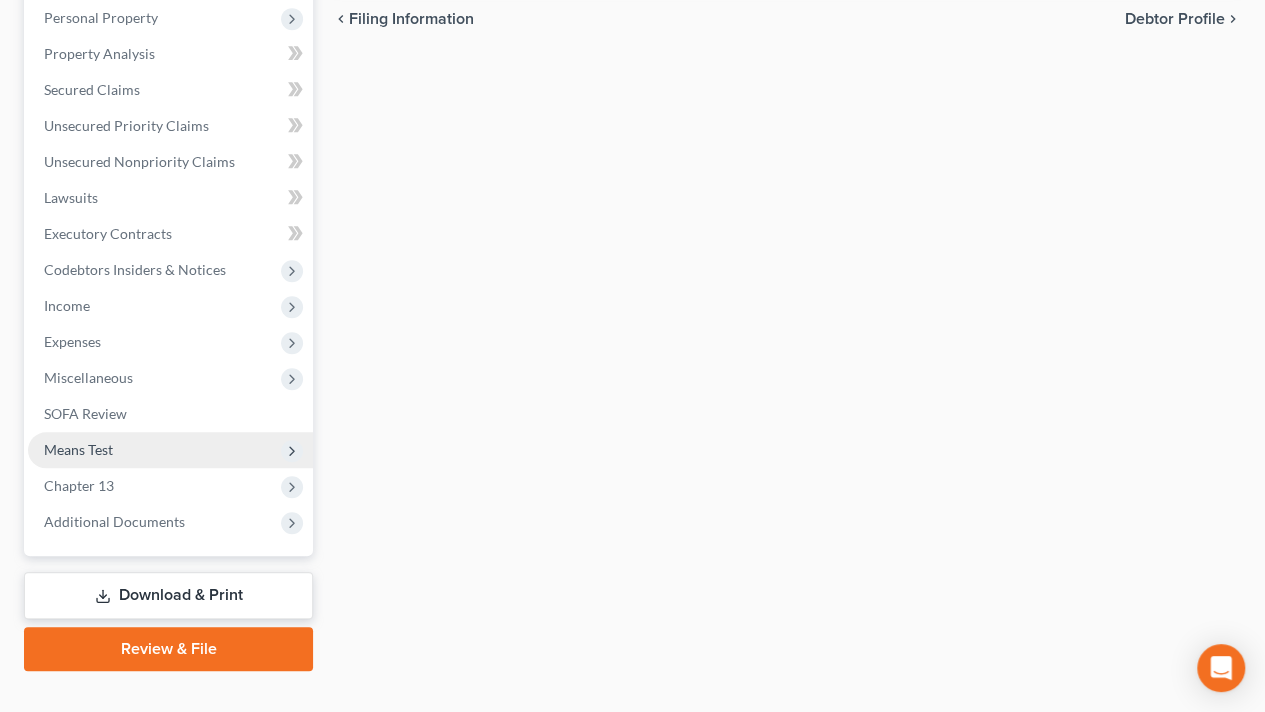 click on "Means Test" at bounding box center [78, 449] 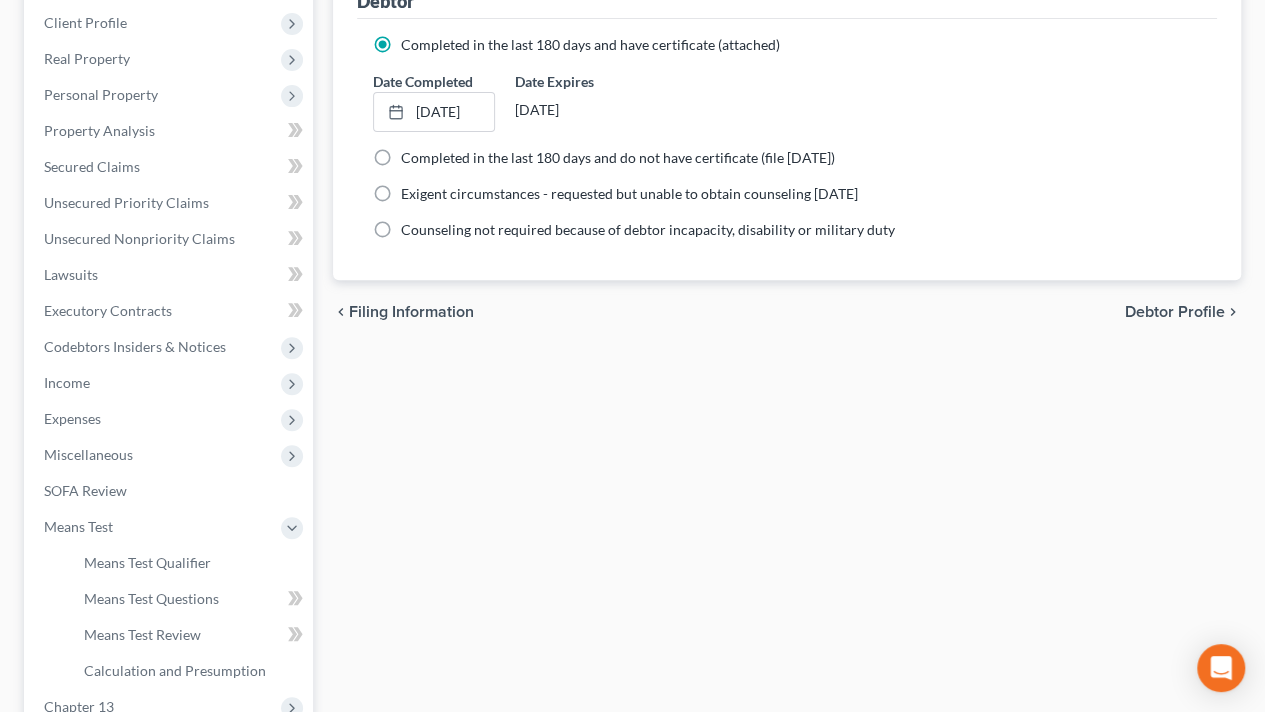 scroll, scrollTop: 262, scrollLeft: 0, axis: vertical 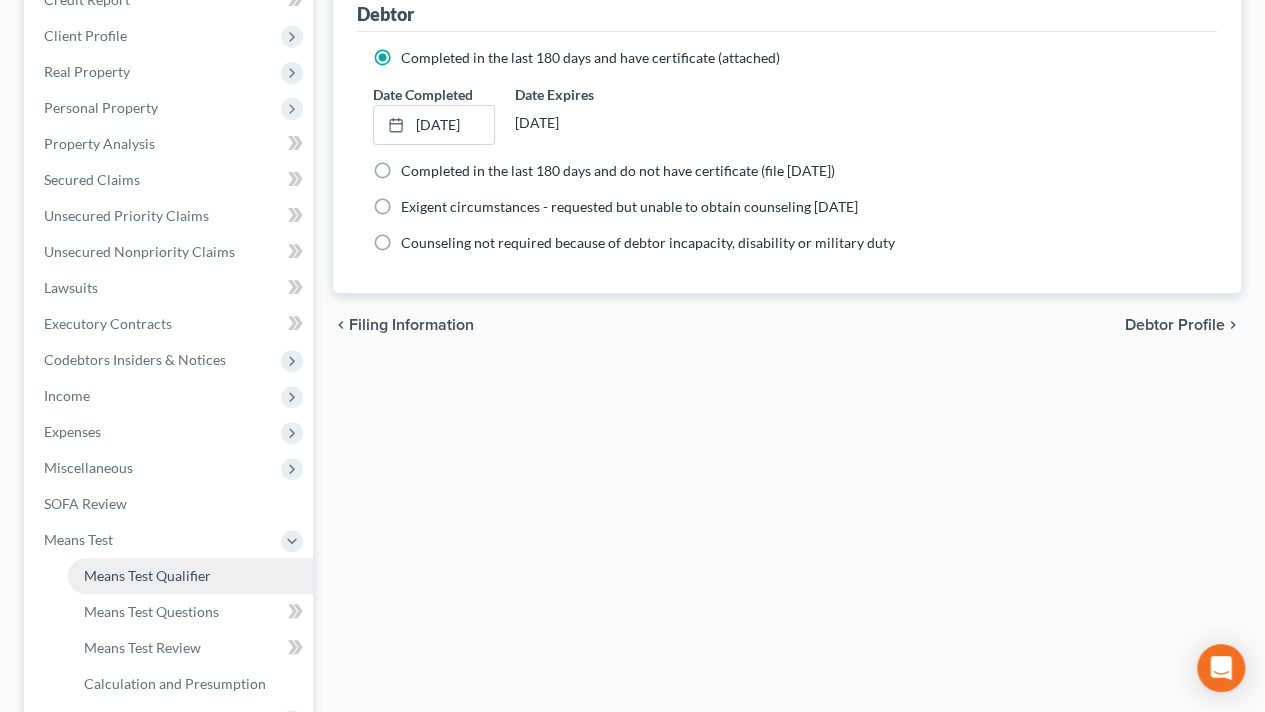 click on "Means Test Qualifier" at bounding box center (190, 576) 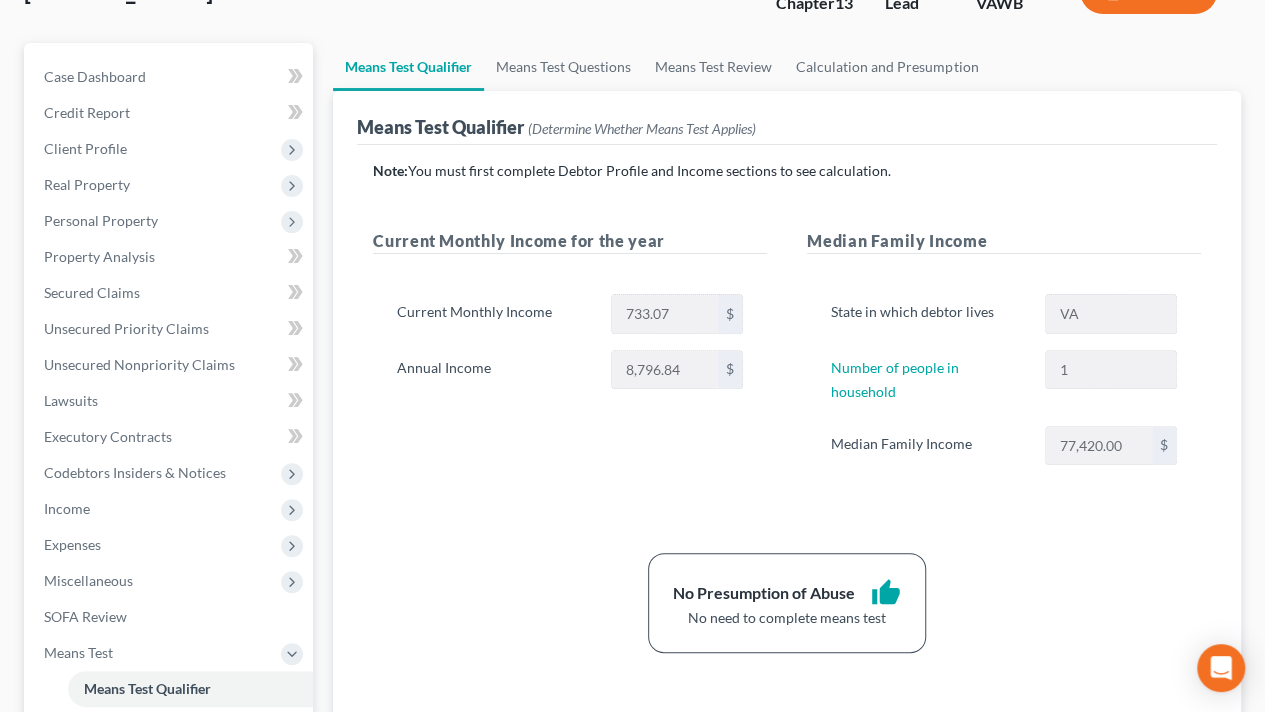 scroll, scrollTop: 150, scrollLeft: 0, axis: vertical 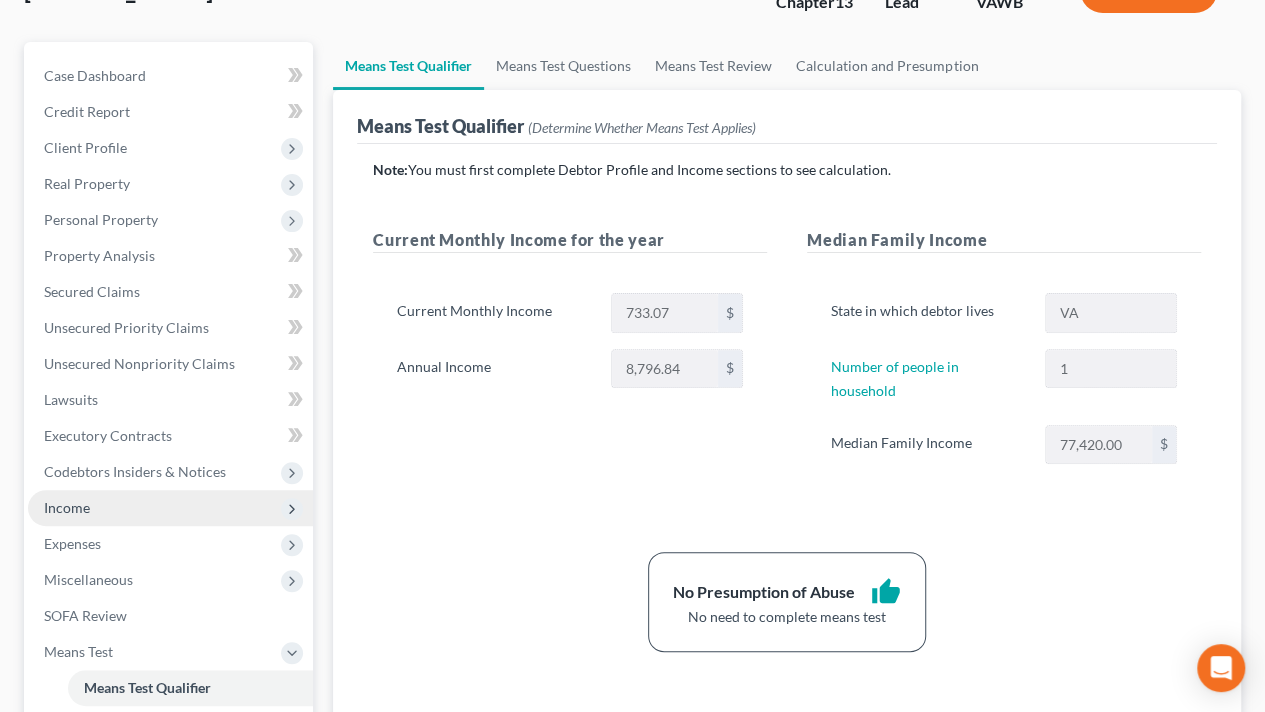 click on "Income" at bounding box center (67, 507) 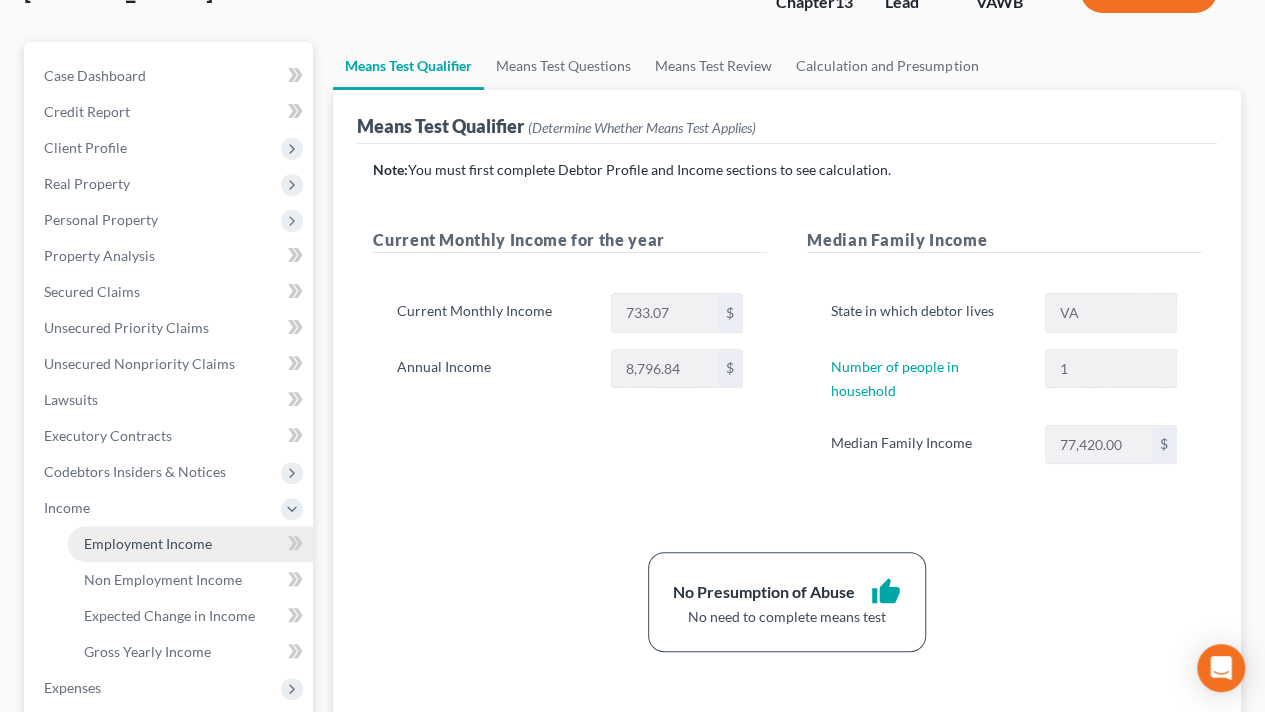 click on "Employment Income" at bounding box center [148, 543] 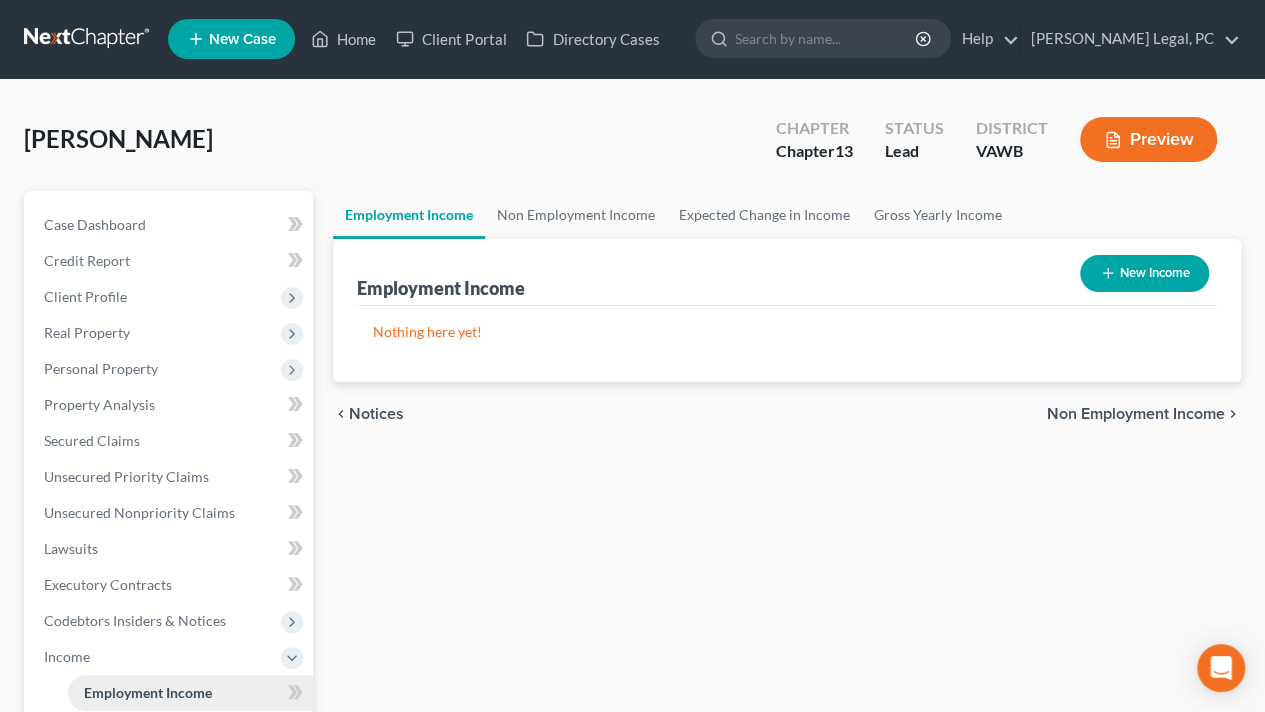 scroll, scrollTop: 0, scrollLeft: 0, axis: both 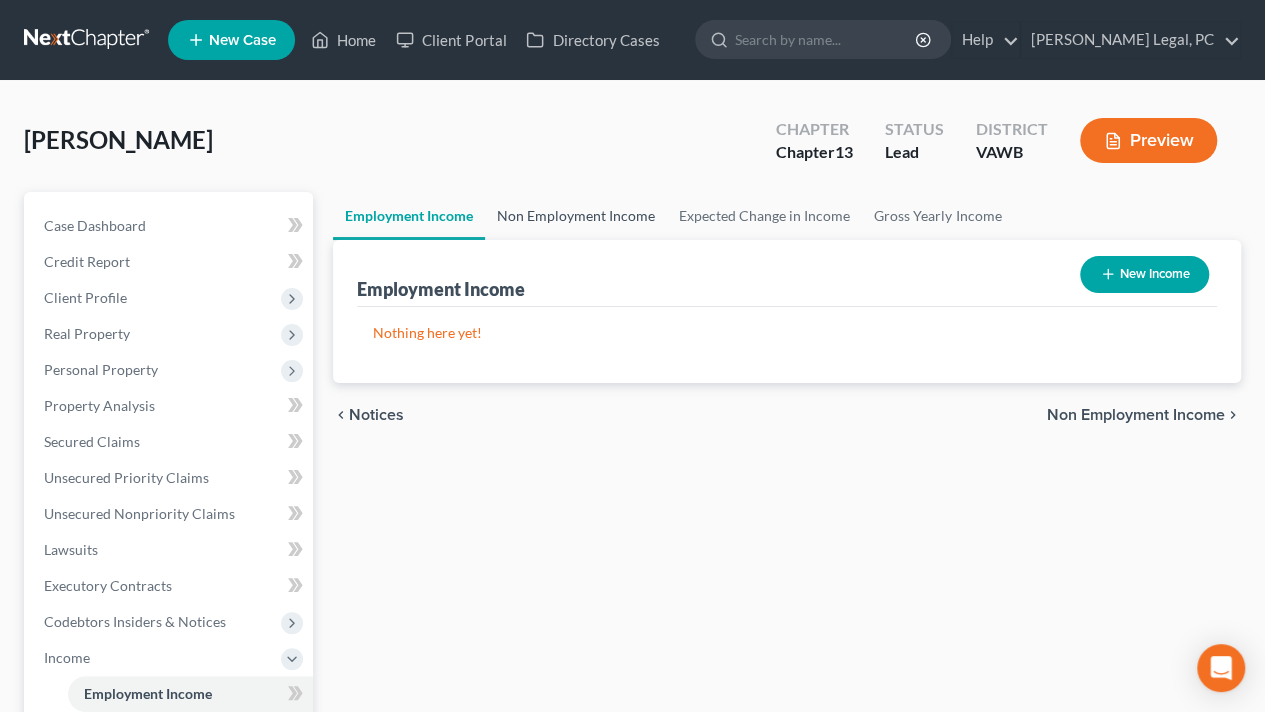 click on "Non Employment Income" at bounding box center (576, 216) 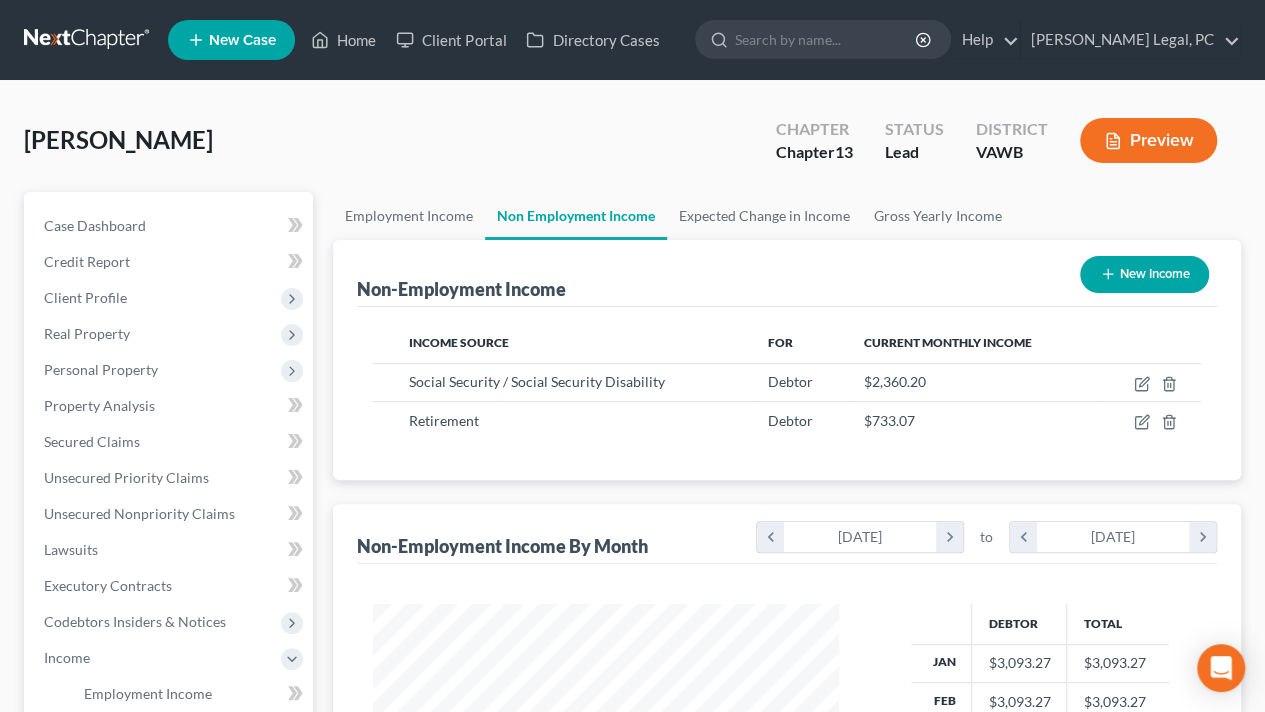 scroll, scrollTop: 999644, scrollLeft: 999494, axis: both 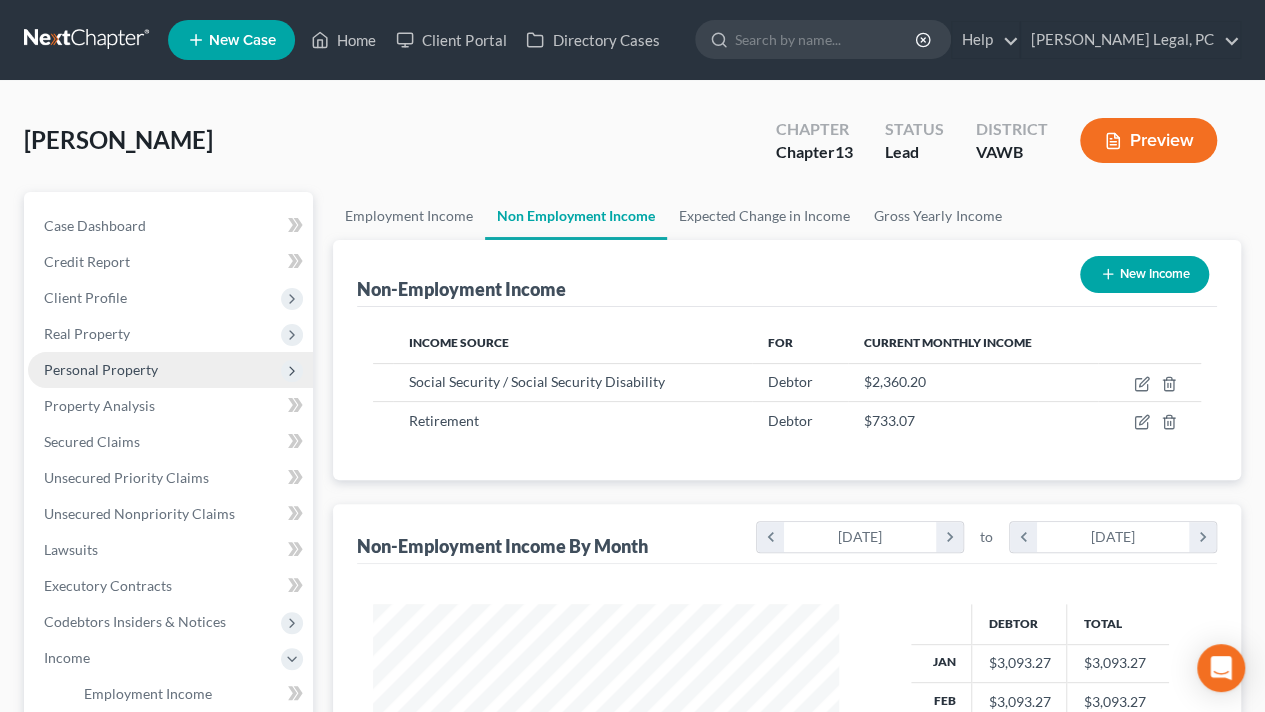 click on "Personal Property" at bounding box center [101, 369] 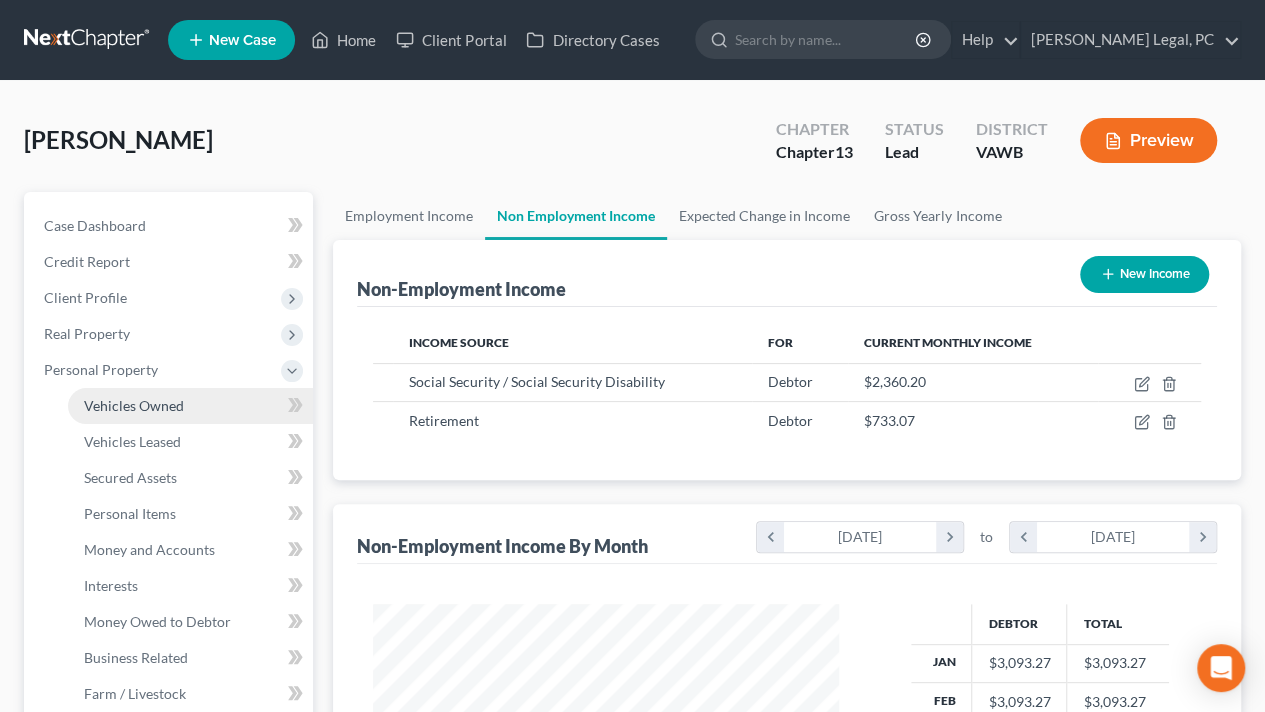 click on "Vehicles Owned" at bounding box center [190, 406] 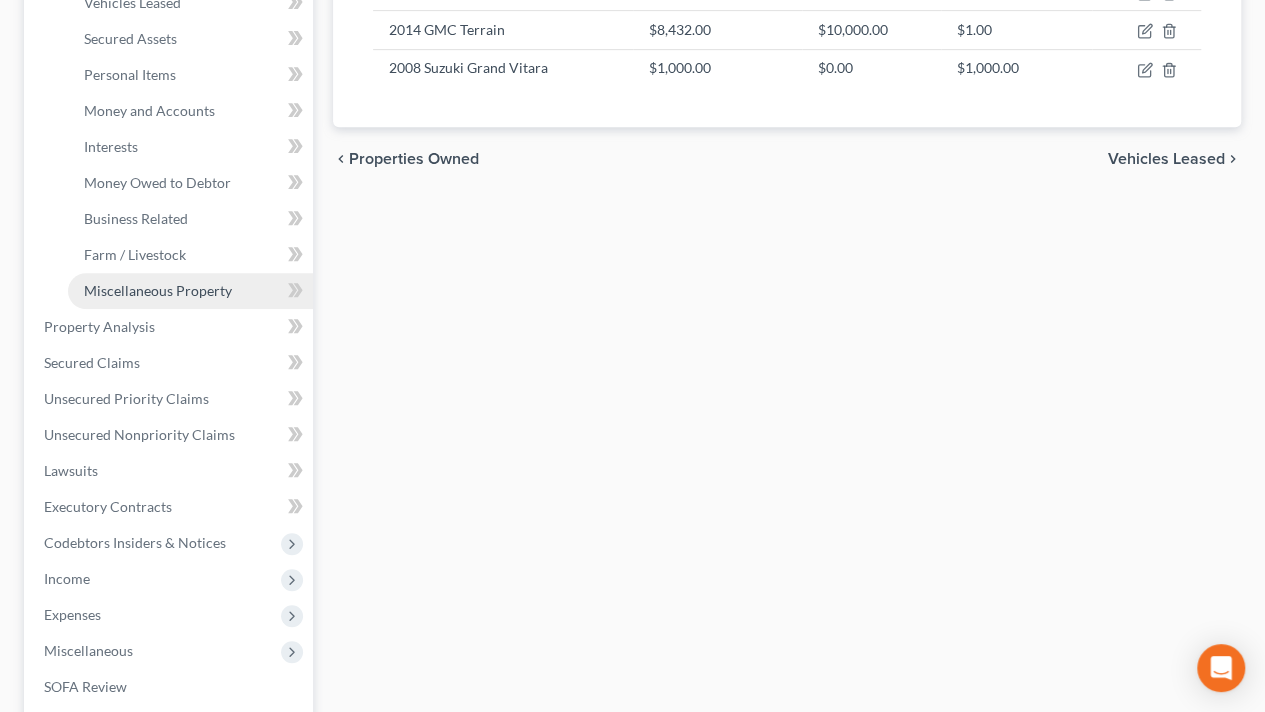 scroll, scrollTop: 443, scrollLeft: 0, axis: vertical 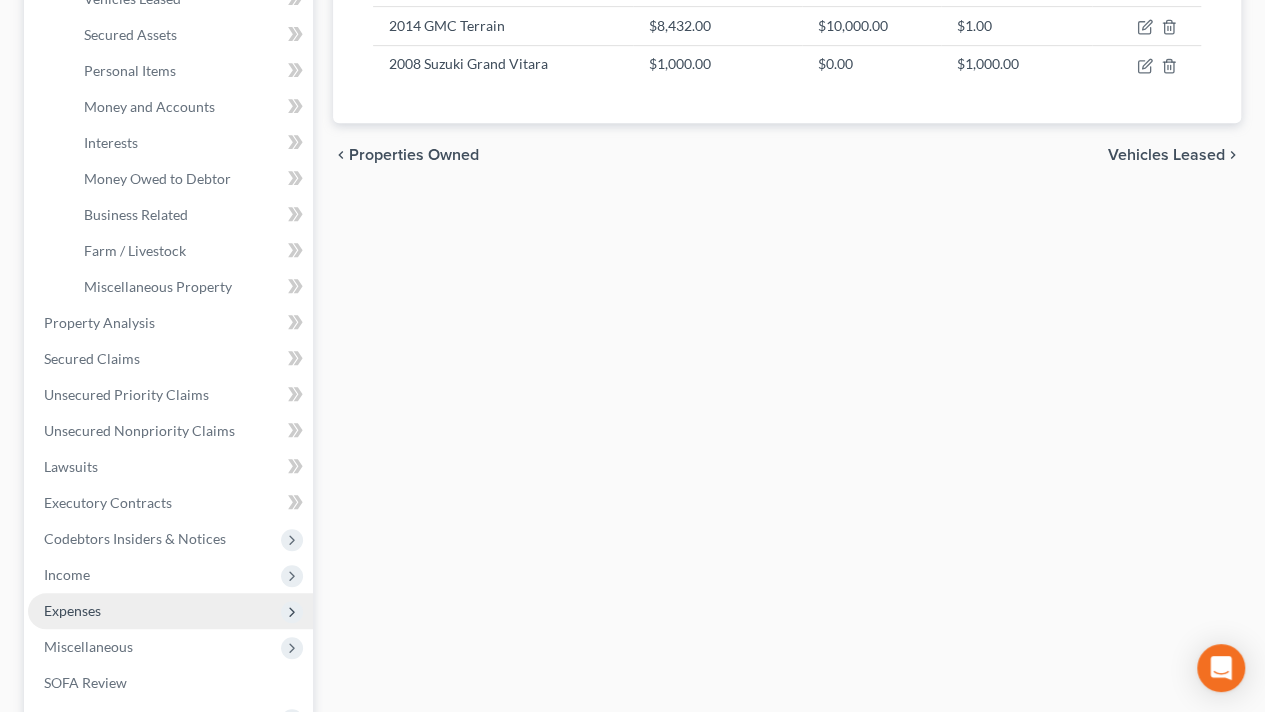 click on "Expenses" at bounding box center [72, 610] 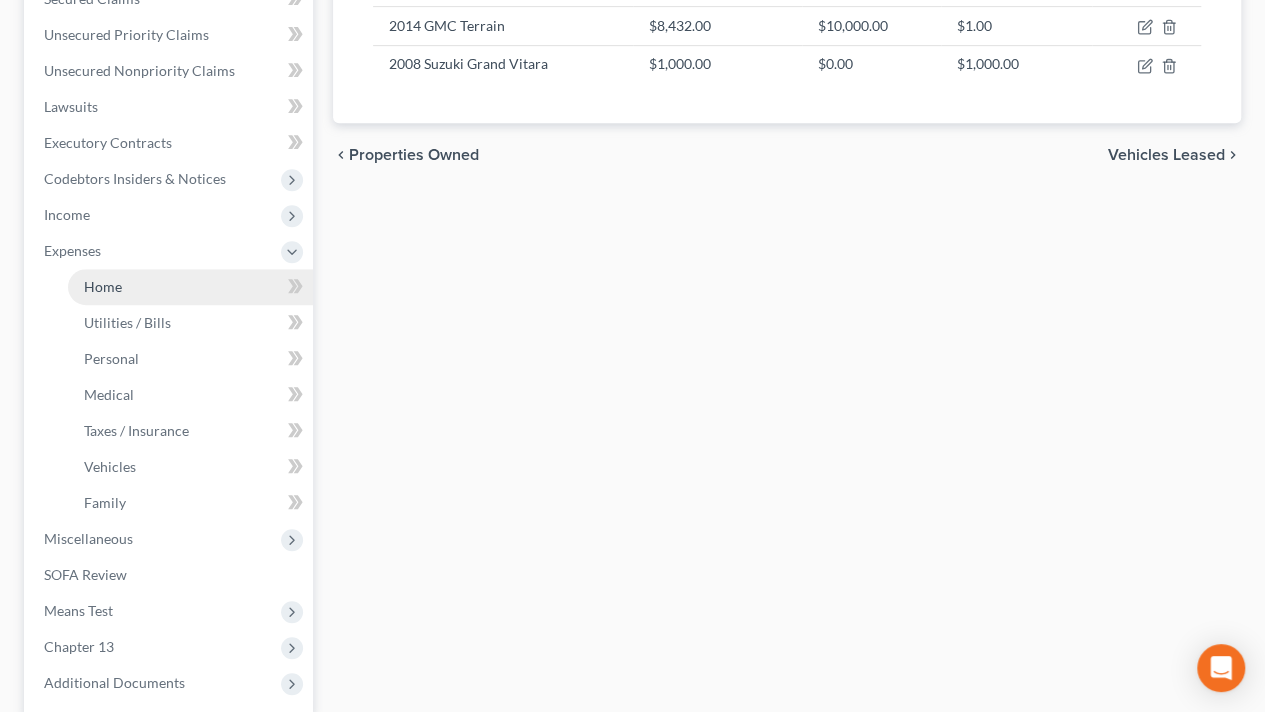 click on "Home" at bounding box center [190, 287] 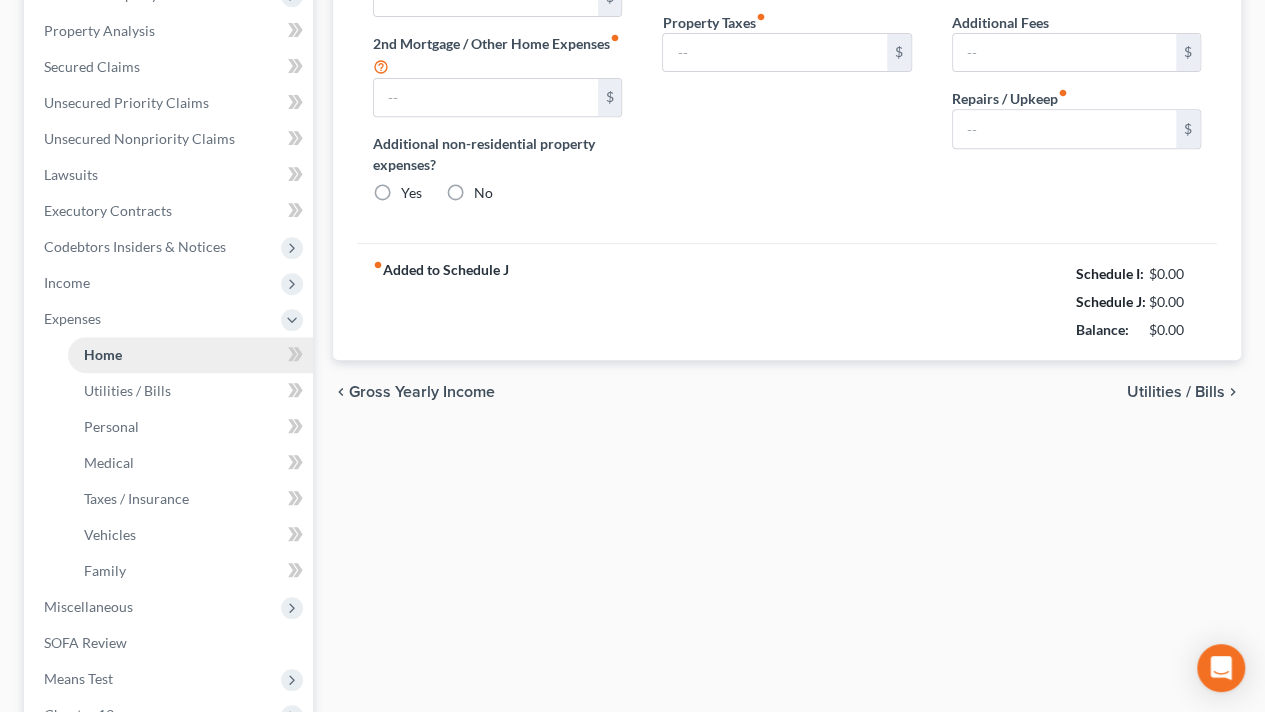 type on "997.50" 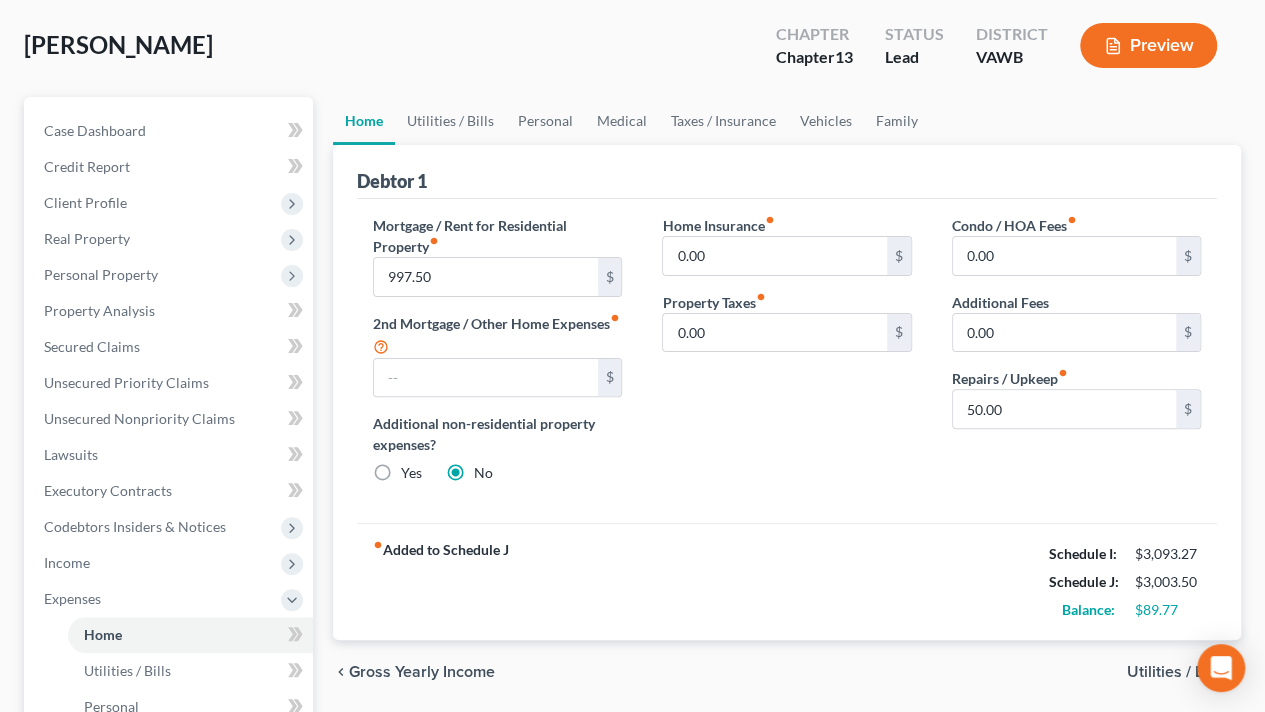 scroll, scrollTop: 97, scrollLeft: 0, axis: vertical 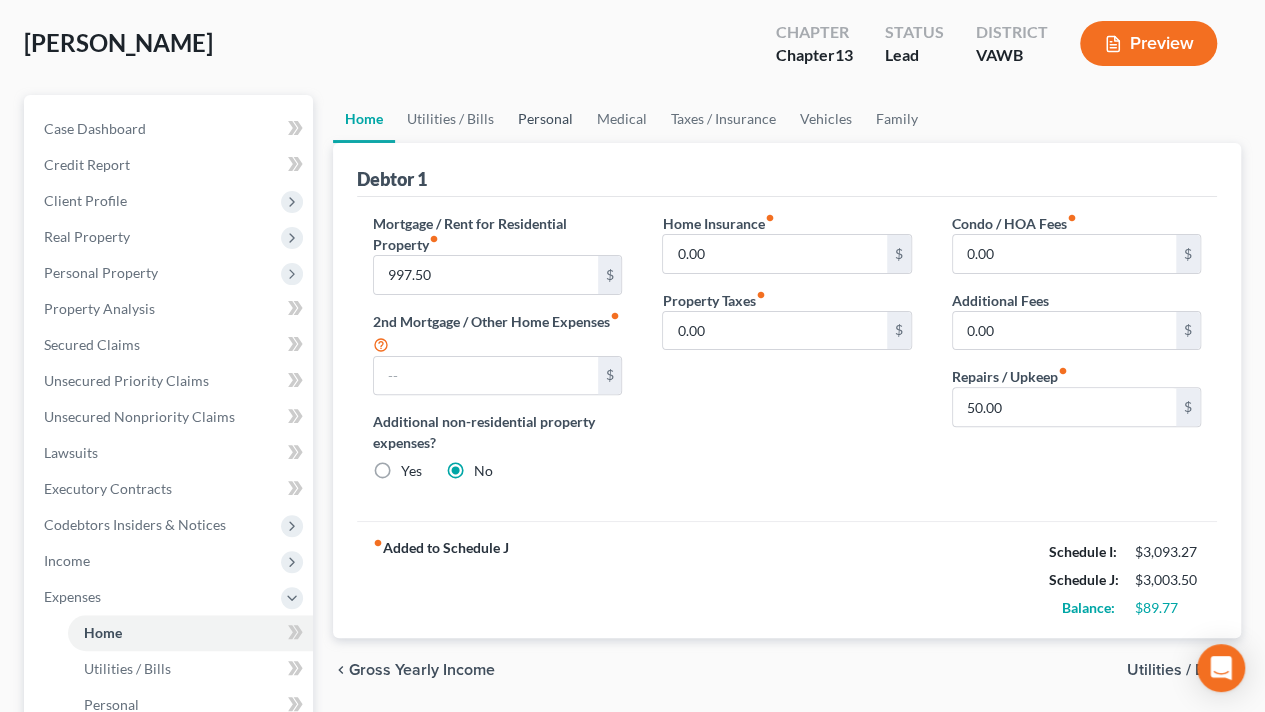 click on "Personal" at bounding box center (545, 119) 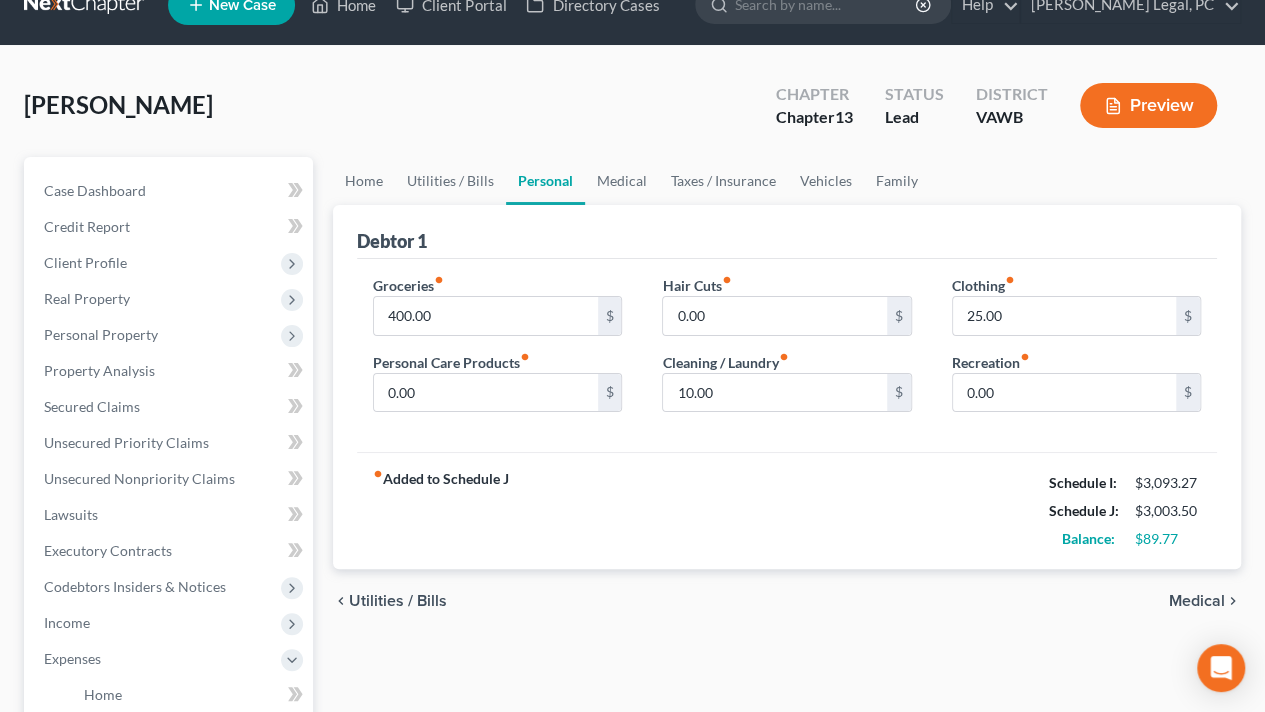 scroll, scrollTop: 0, scrollLeft: 0, axis: both 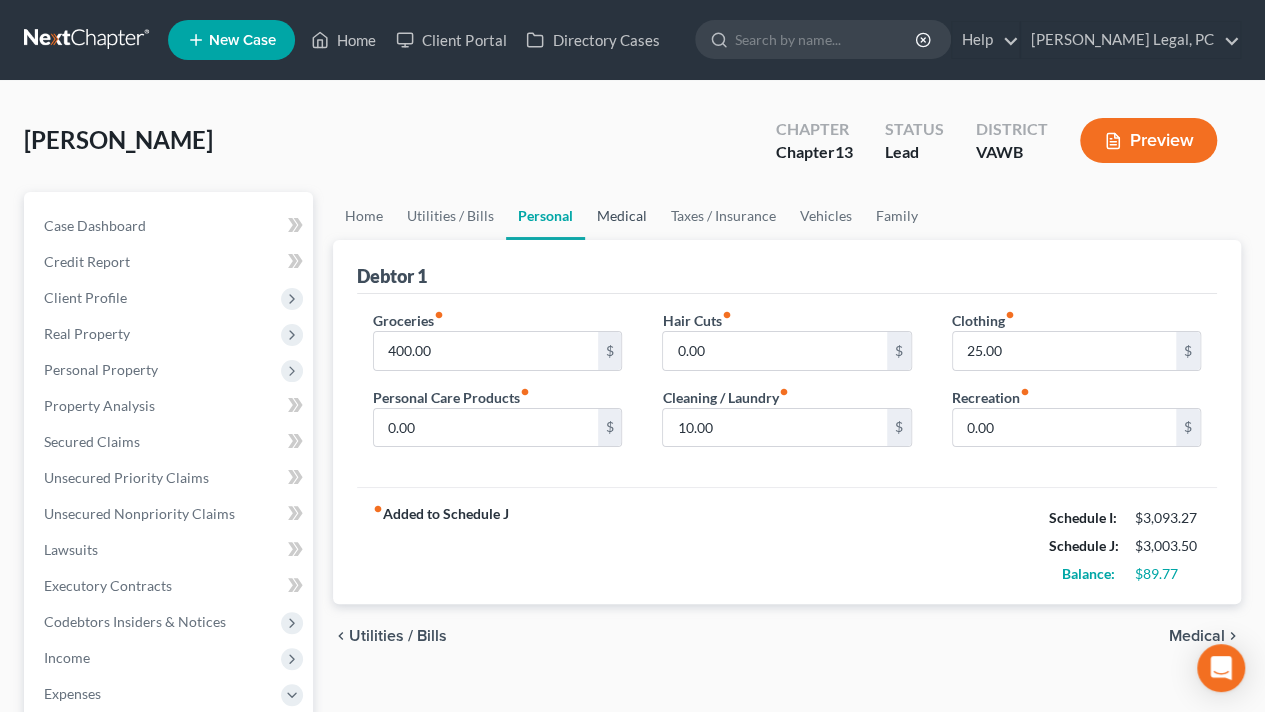click on "Medical" at bounding box center (622, 216) 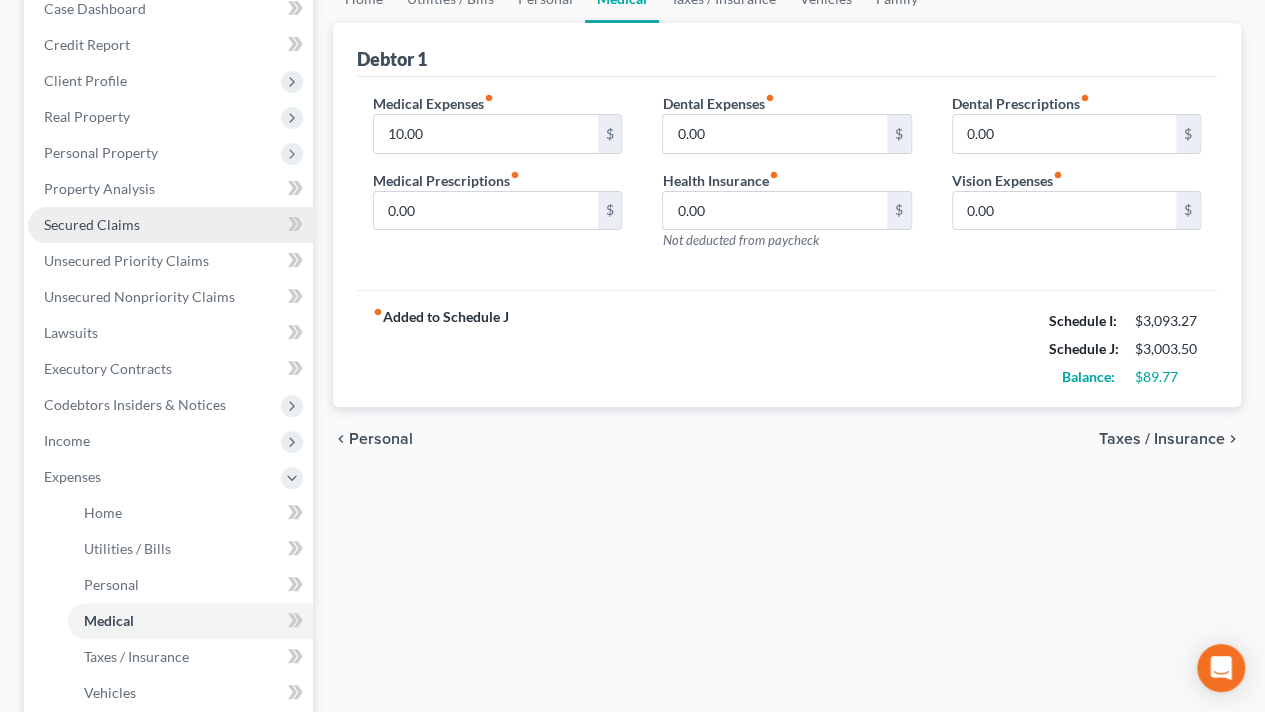 scroll, scrollTop: 218, scrollLeft: 0, axis: vertical 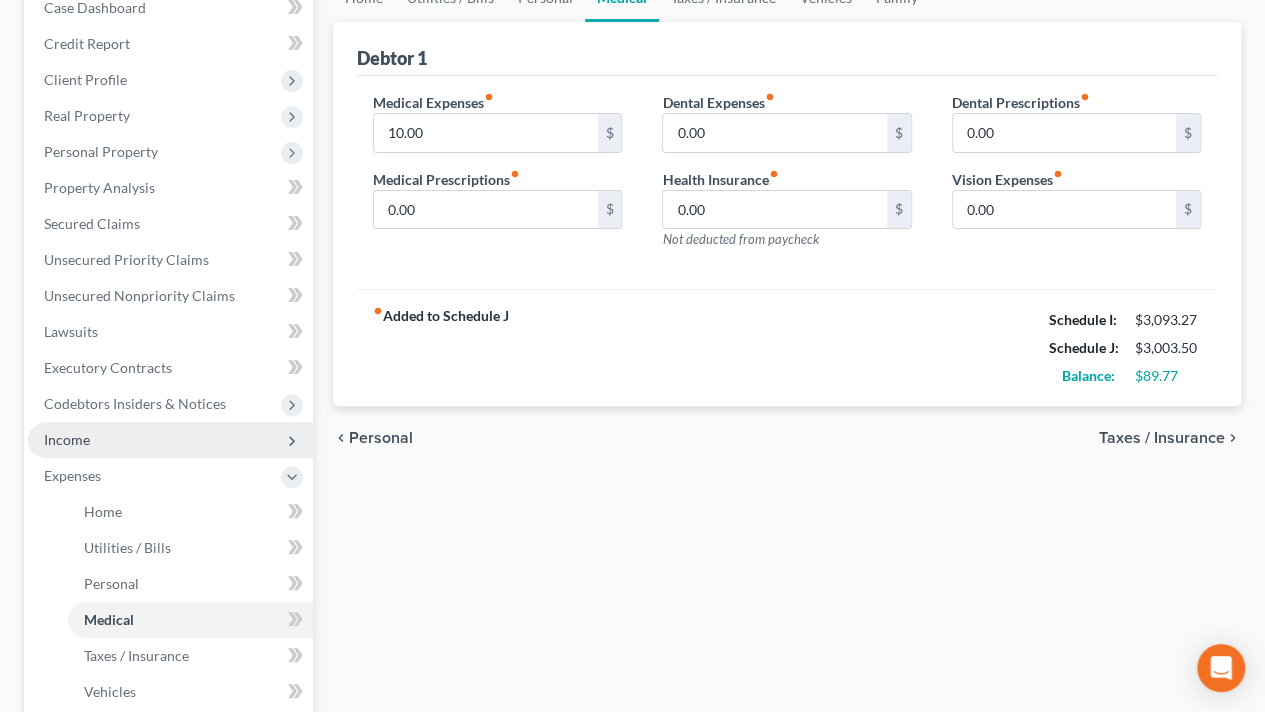 click on "Income" at bounding box center [170, 440] 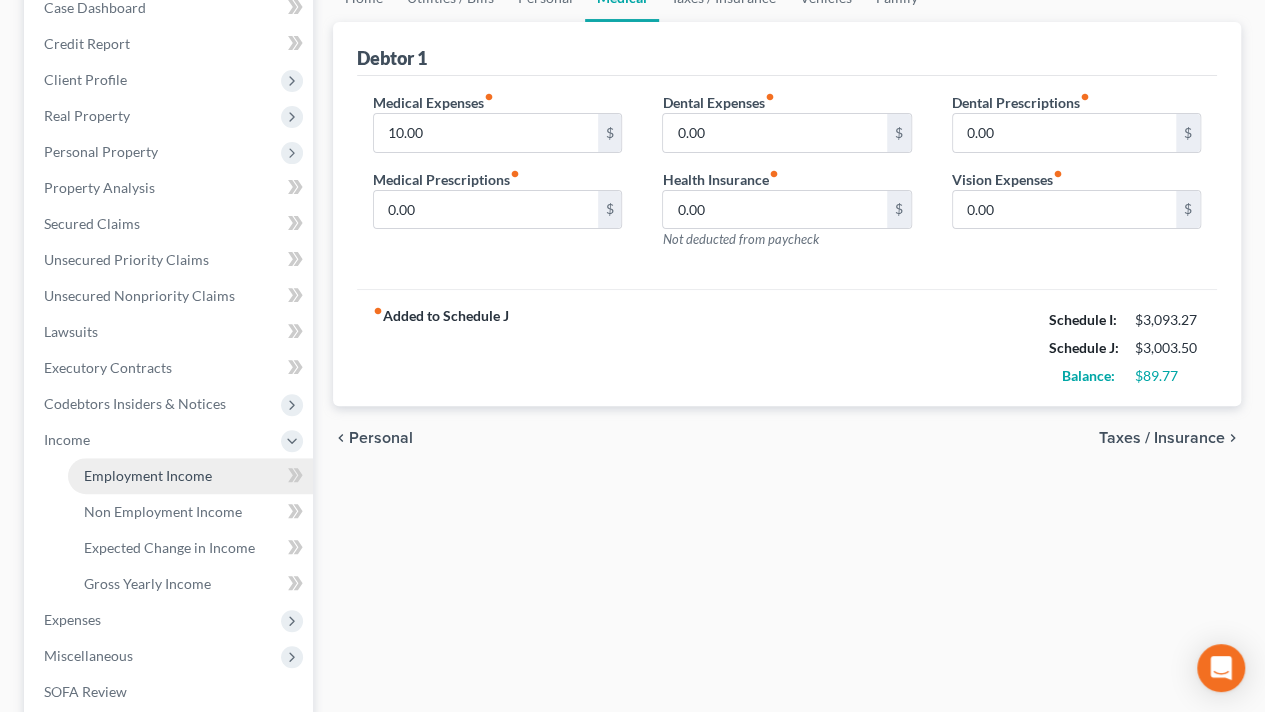 click on "Employment Income" at bounding box center [148, 475] 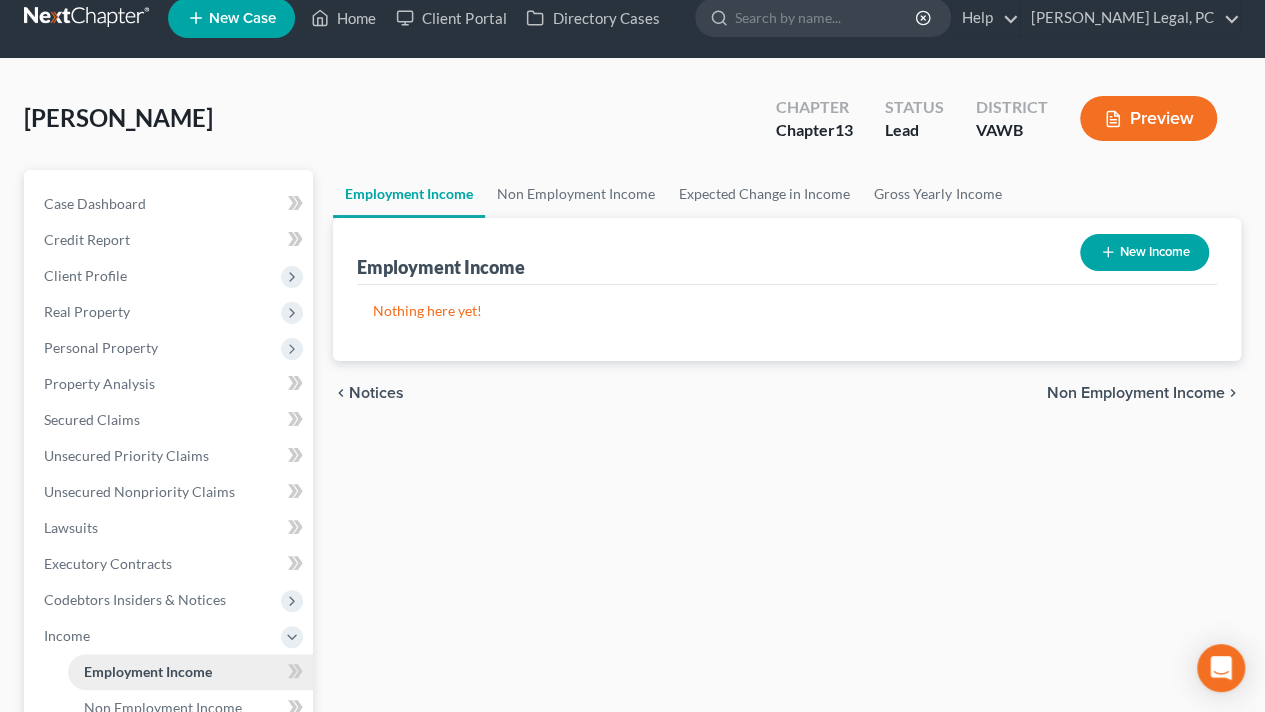 scroll, scrollTop: 0, scrollLeft: 0, axis: both 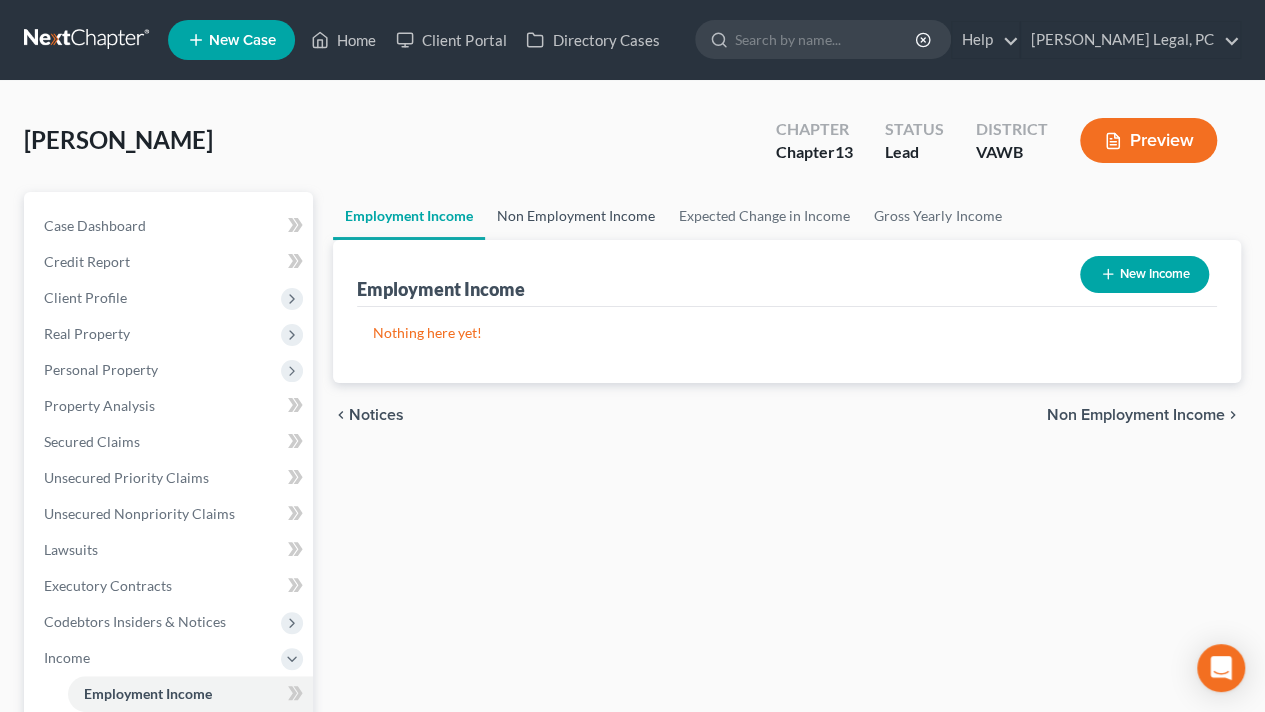 click on "Non Employment Income" at bounding box center (576, 216) 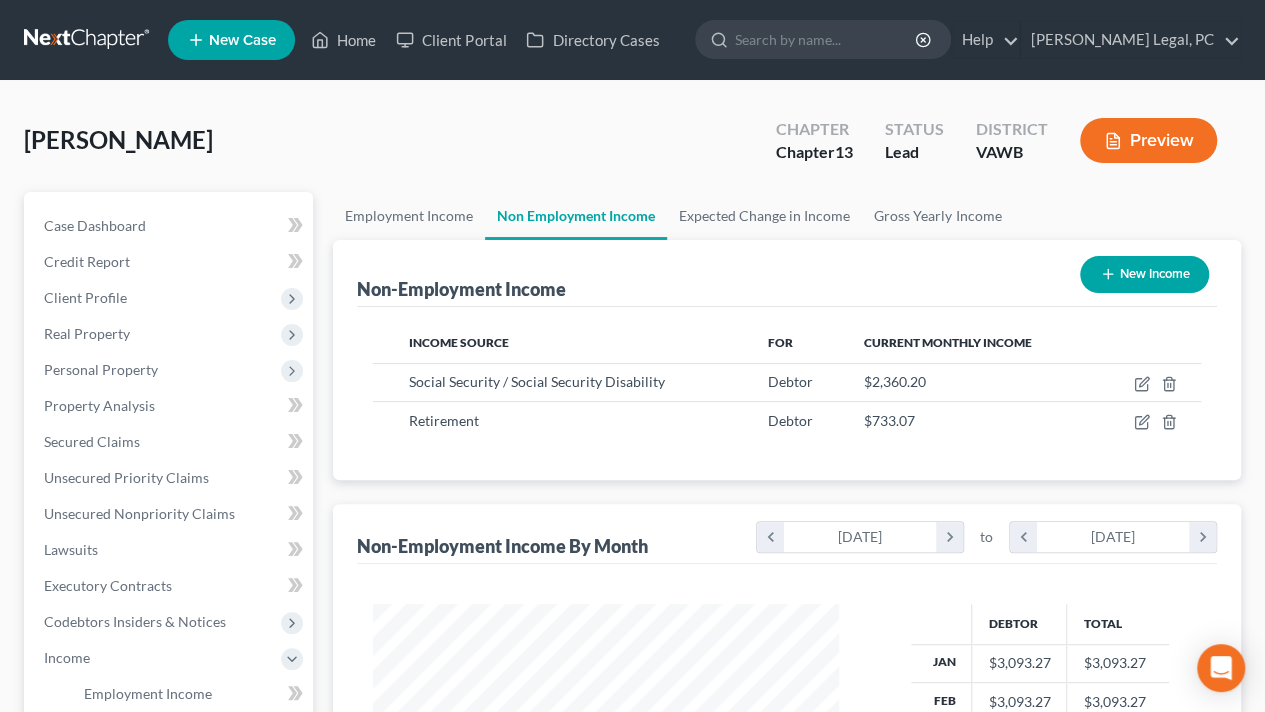 scroll, scrollTop: 999644, scrollLeft: 999494, axis: both 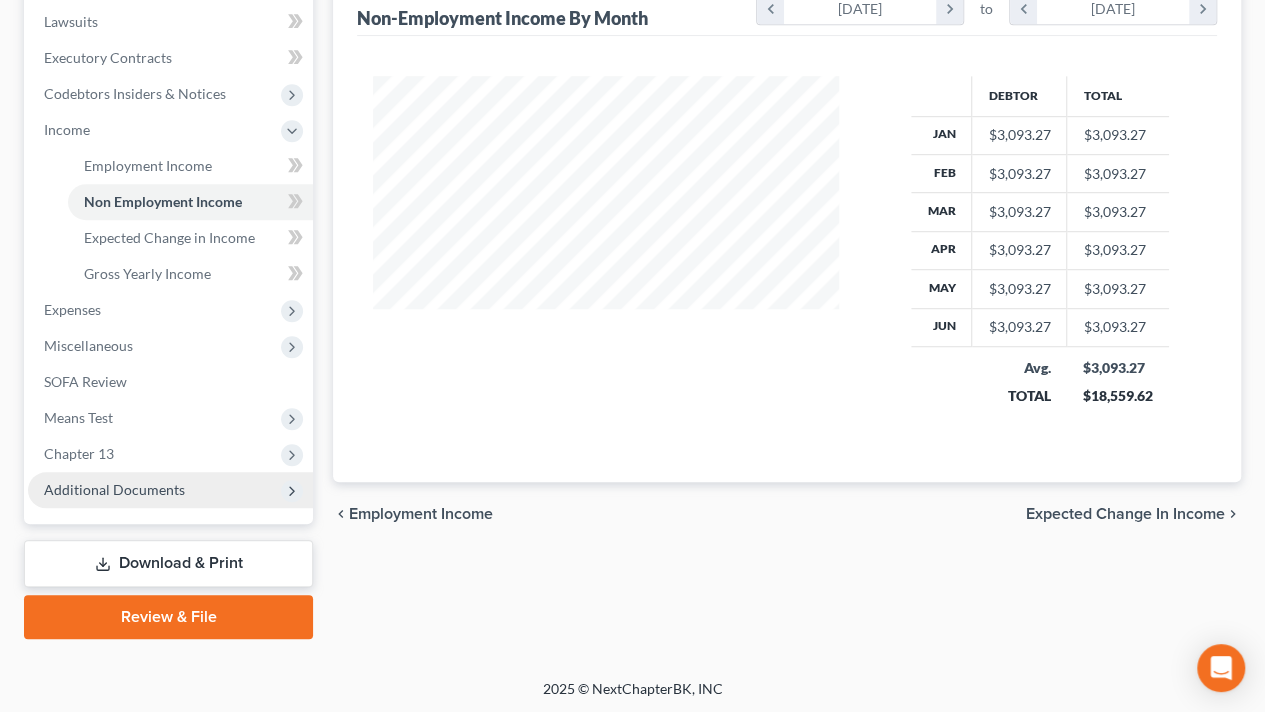 click on "Additional Documents" at bounding box center (114, 489) 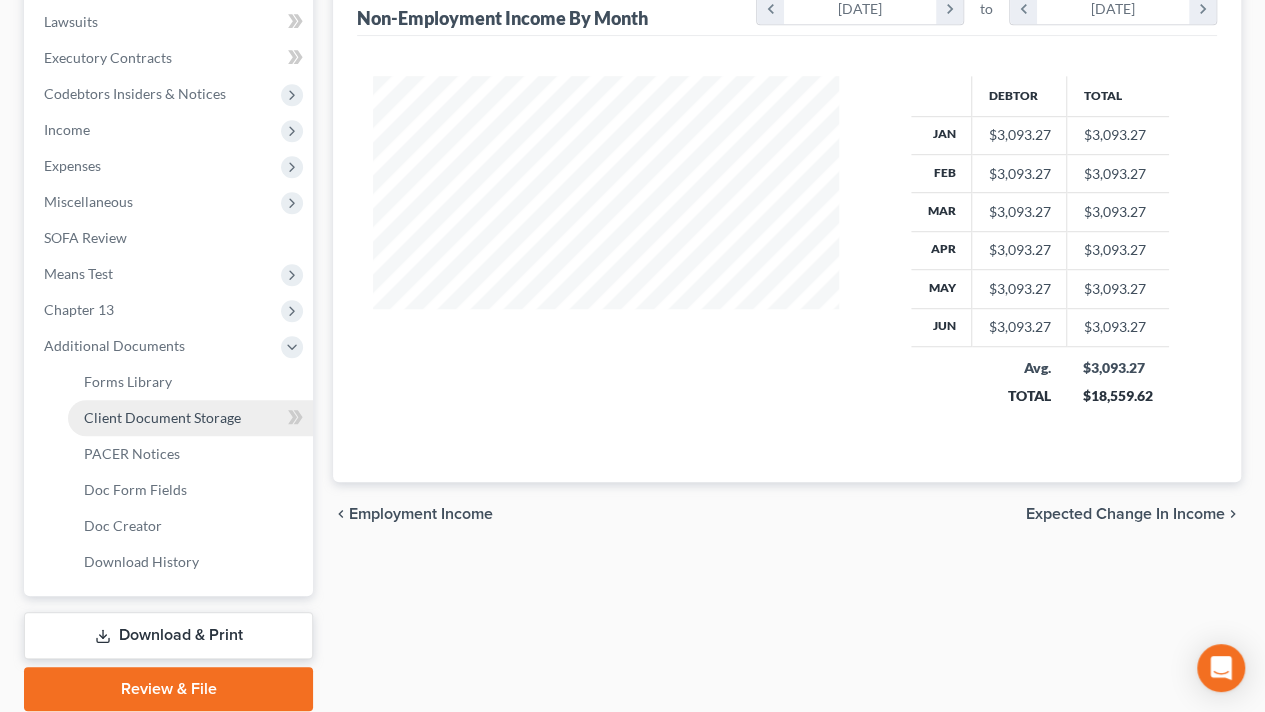 click on "Client Document Storage" at bounding box center [162, 417] 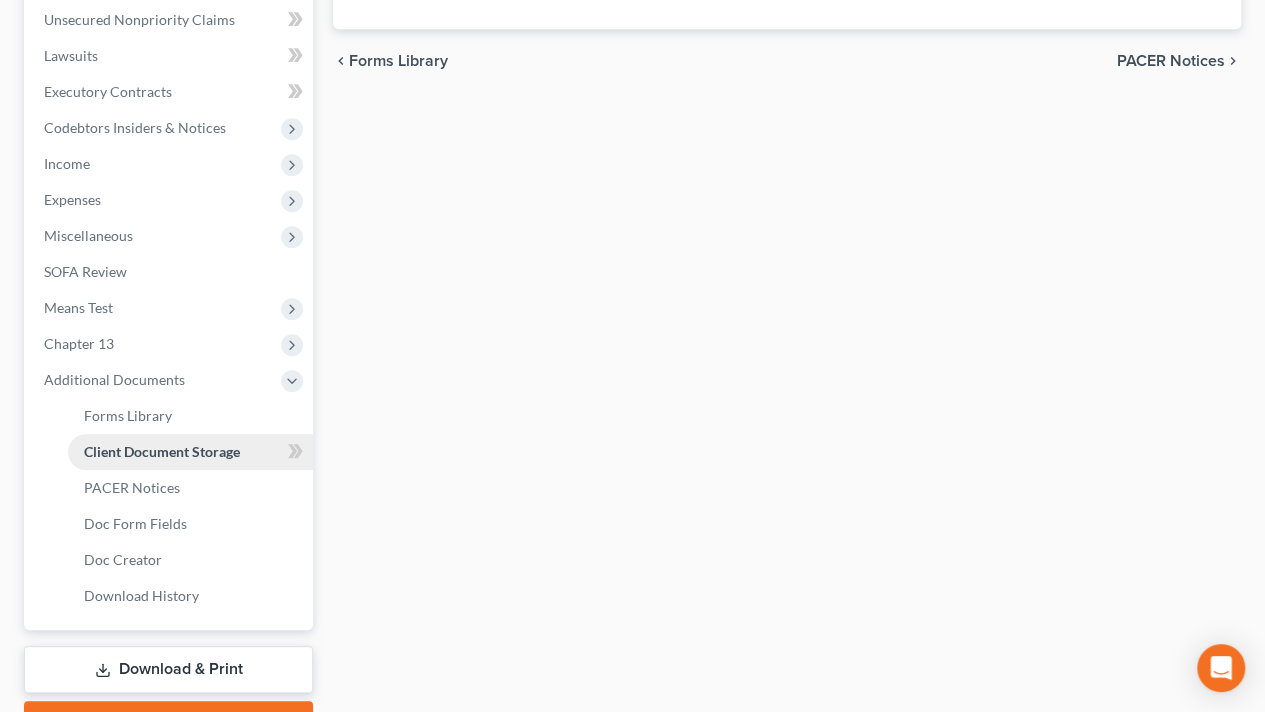select on "0" 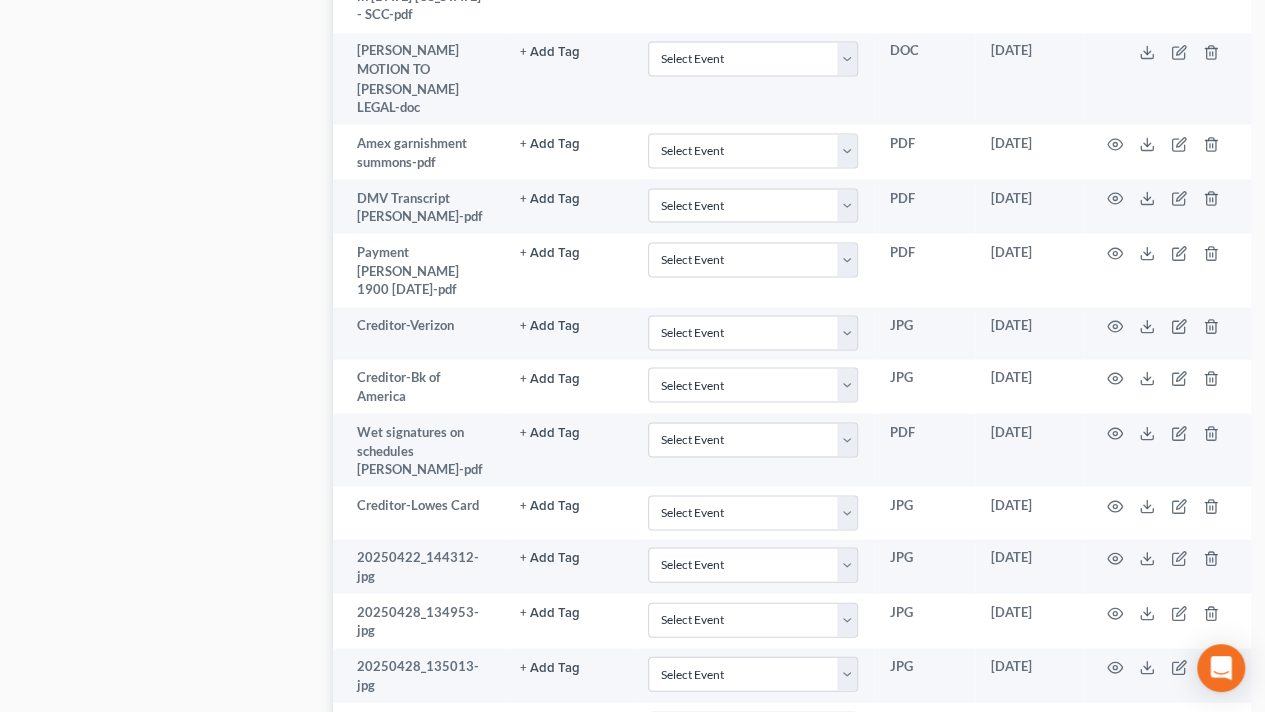 scroll, scrollTop: 1825, scrollLeft: 0, axis: vertical 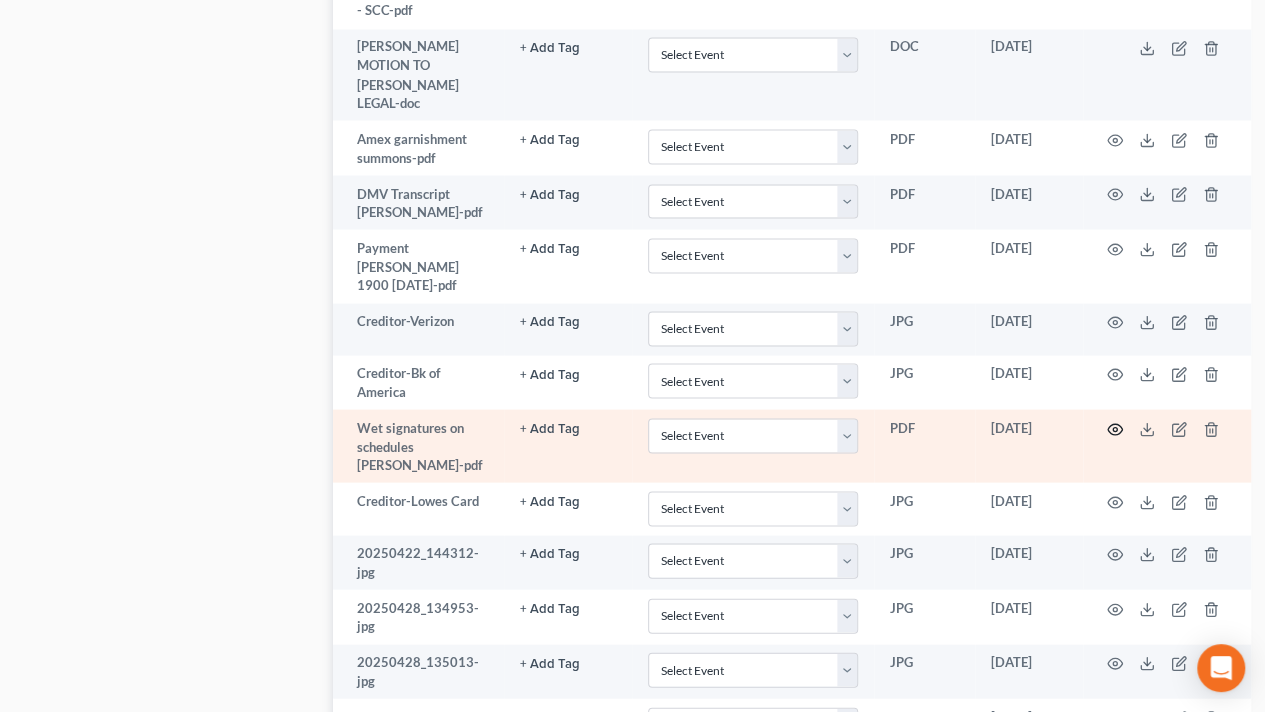 click 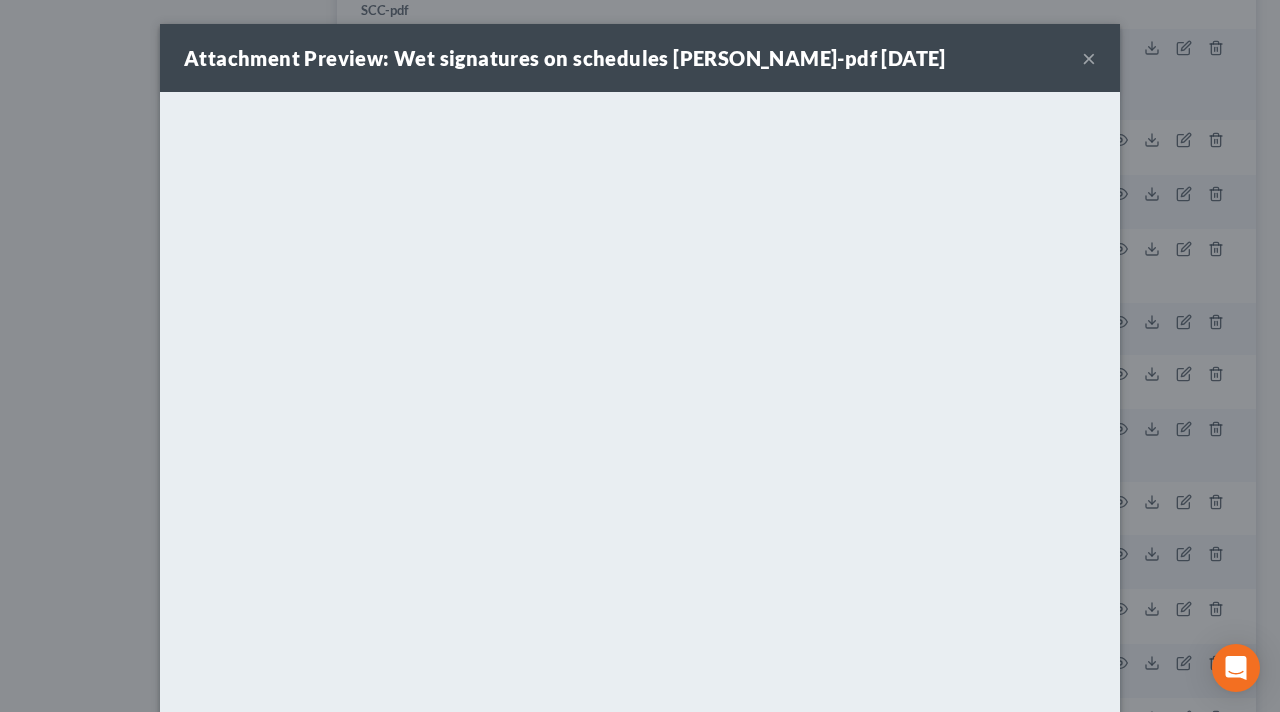 click on "Attachment Preview: Wet signatures on schedules [PERSON_NAME]-pdf [DATE] ×
<object ng-attr-data='[URL][DOMAIN_NAME]' type='application/pdf' width='100%' height='650px'></object>
<p><a href='[URL][DOMAIN_NAME]' target='_blank'>Click here</a> to open in a new window.</p>" at bounding box center (640, 356) 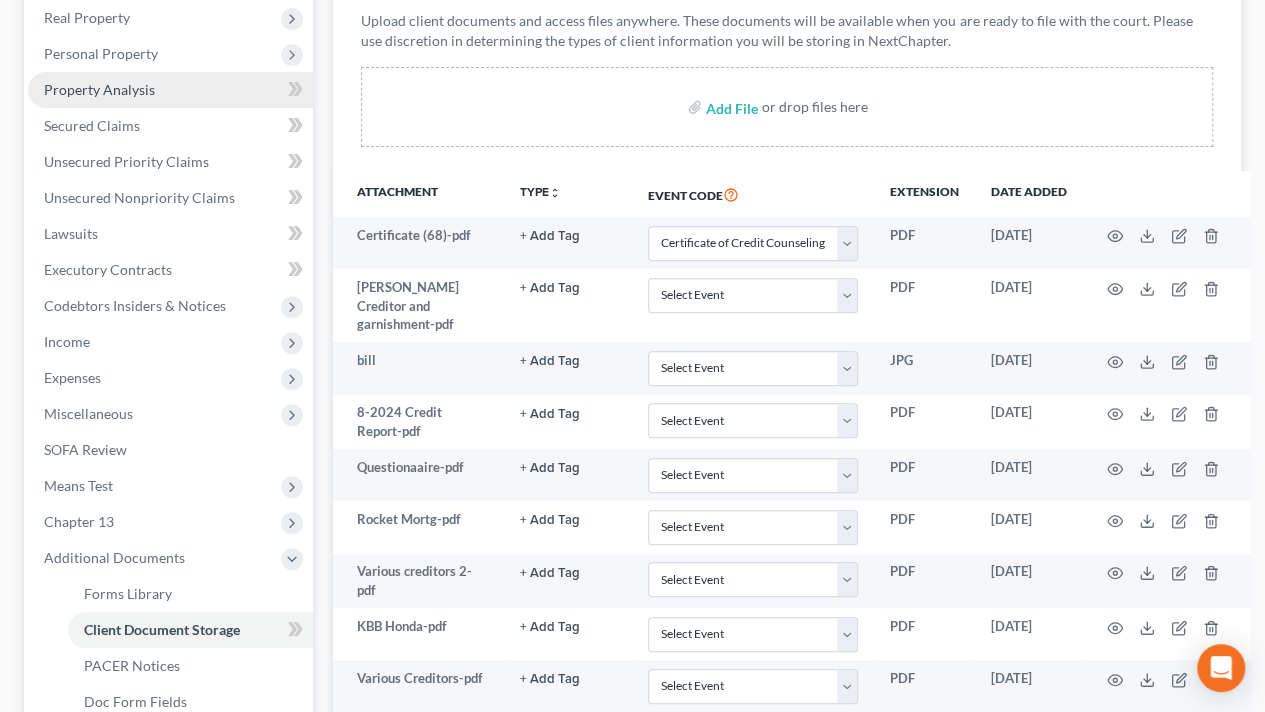scroll, scrollTop: 0, scrollLeft: 0, axis: both 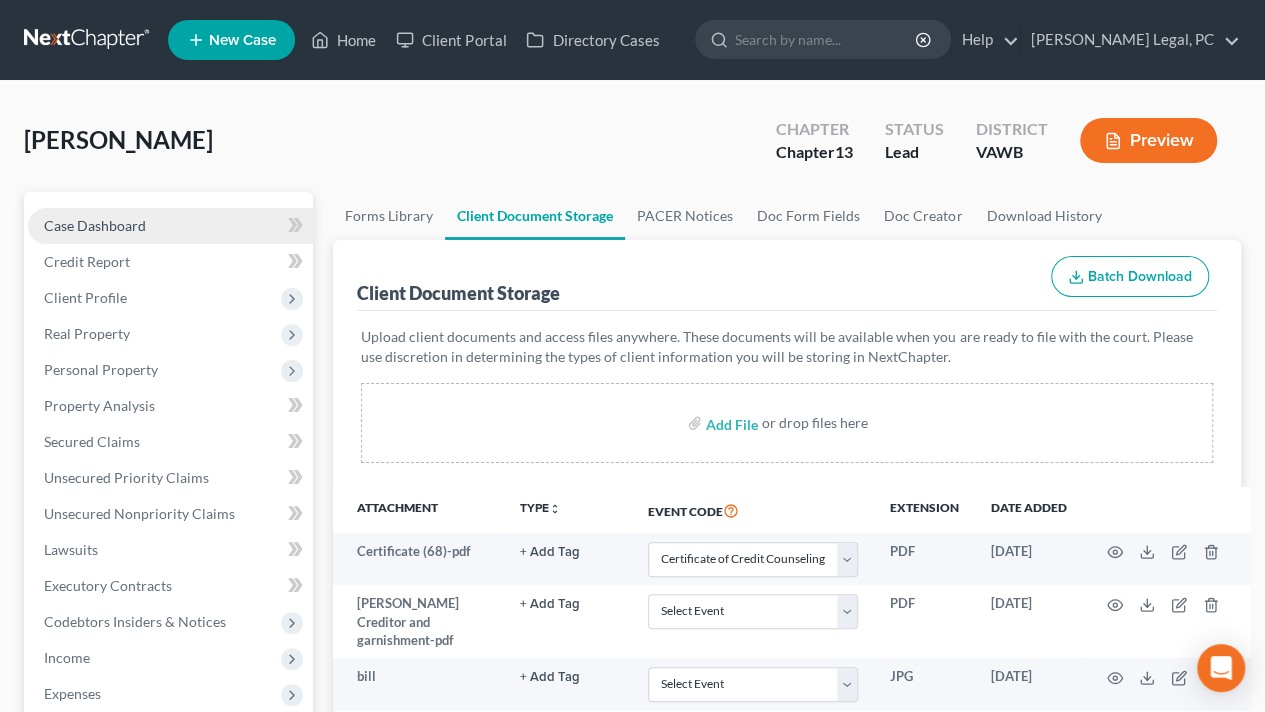 click on "Case Dashboard" at bounding box center [170, 226] 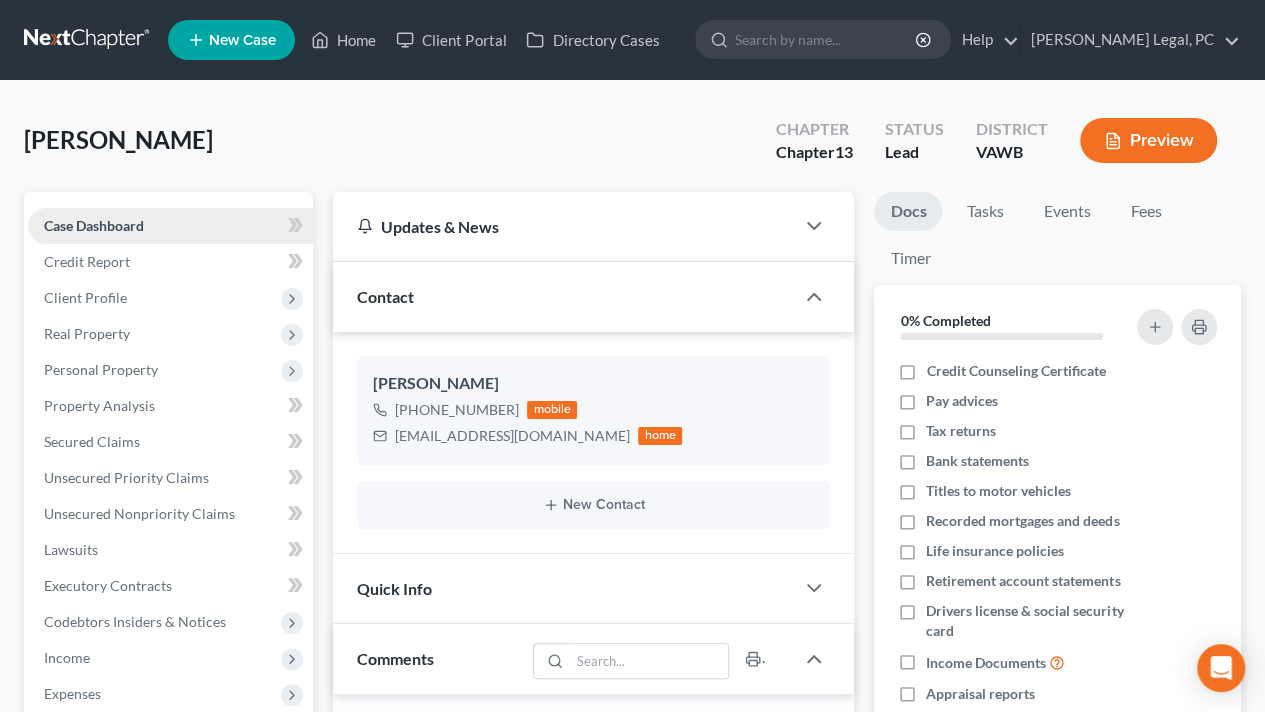 scroll, scrollTop: 1211, scrollLeft: 0, axis: vertical 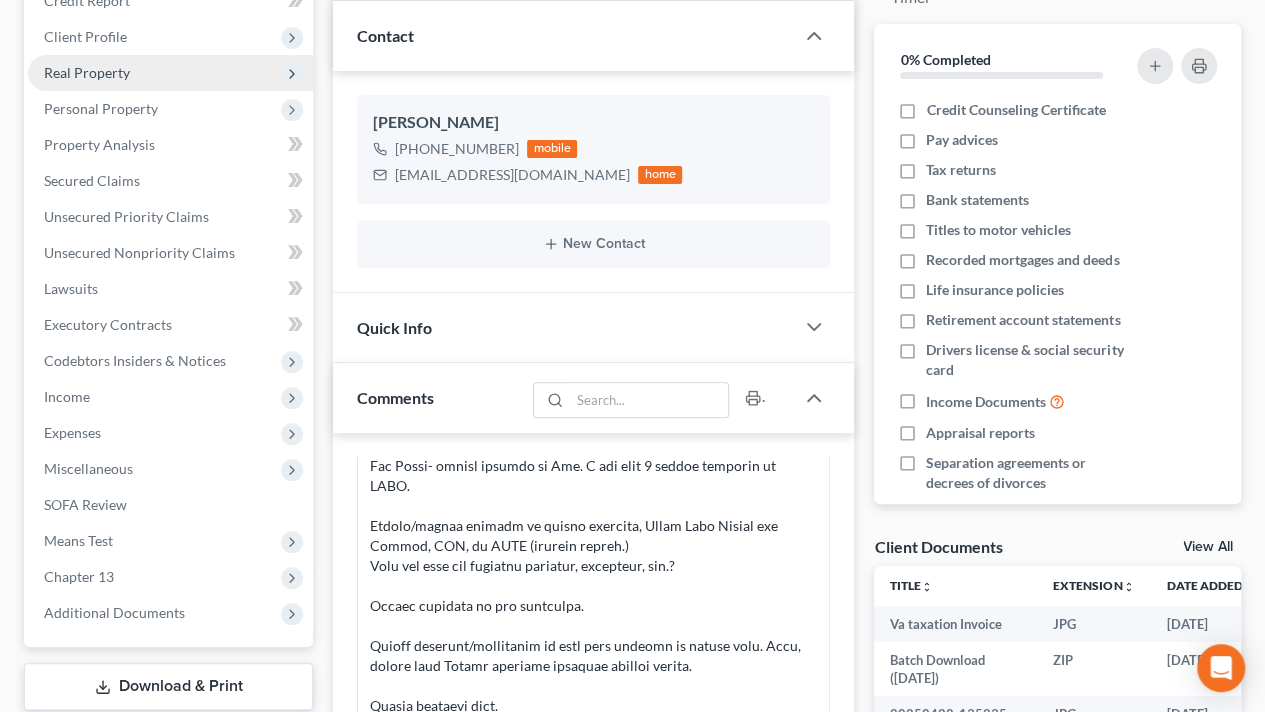 click on "Real Property" at bounding box center [170, 73] 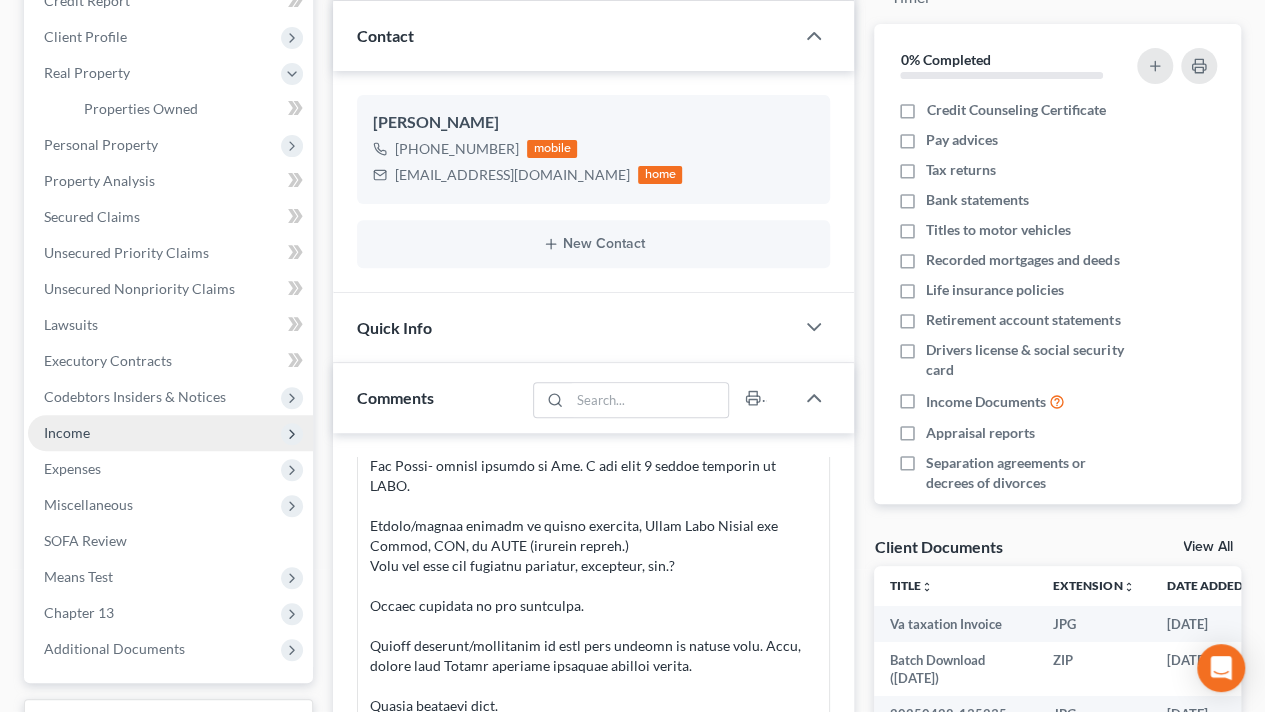 click on "Income" at bounding box center [67, 432] 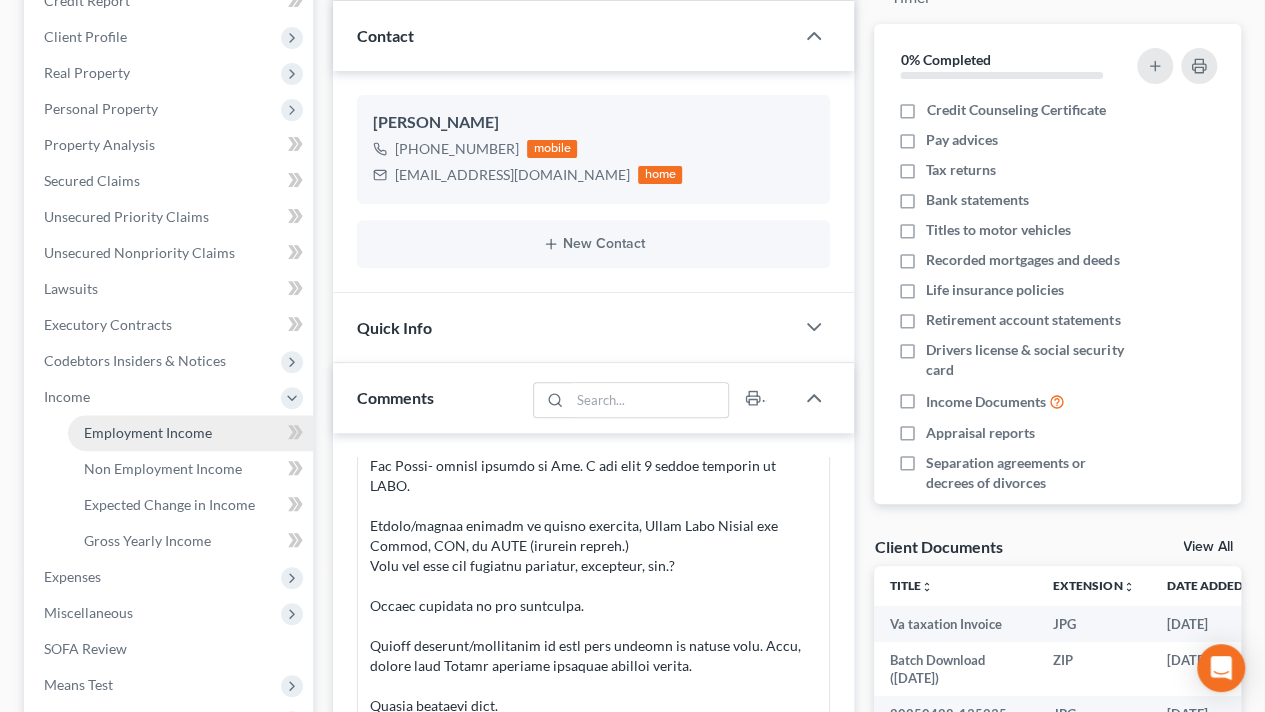 click on "Employment Income" at bounding box center (148, 432) 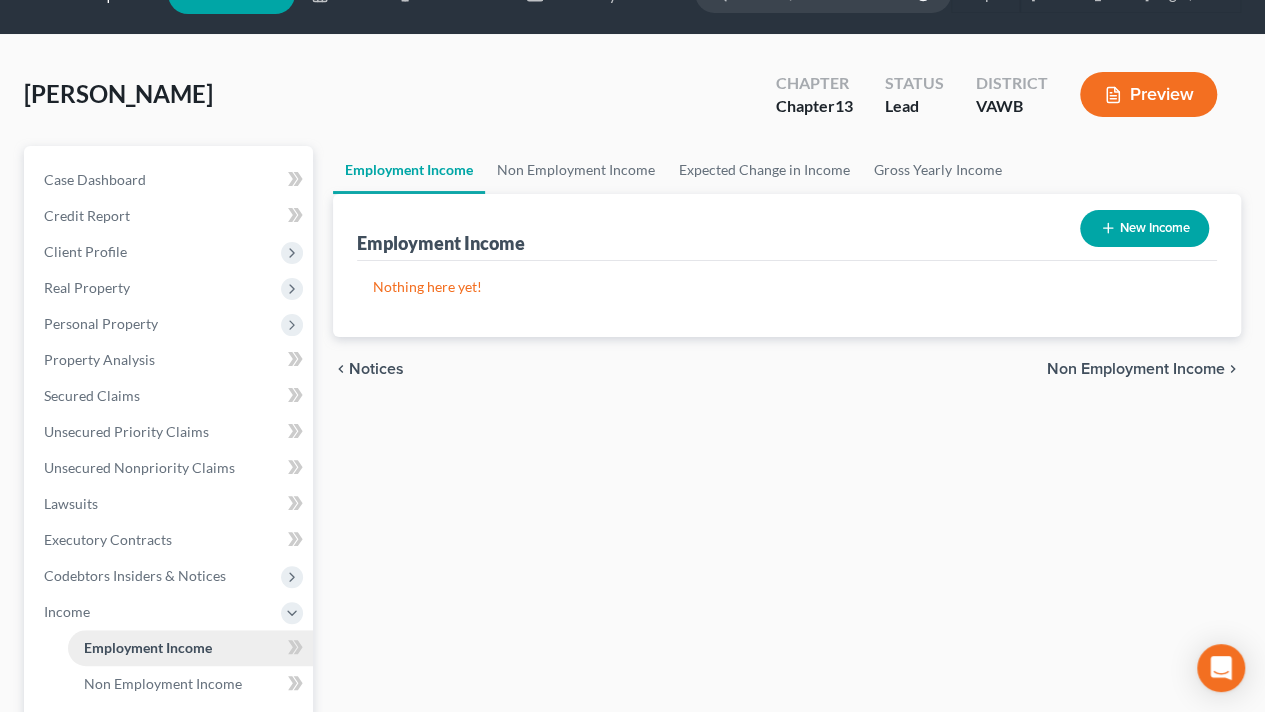 scroll, scrollTop: 0, scrollLeft: 0, axis: both 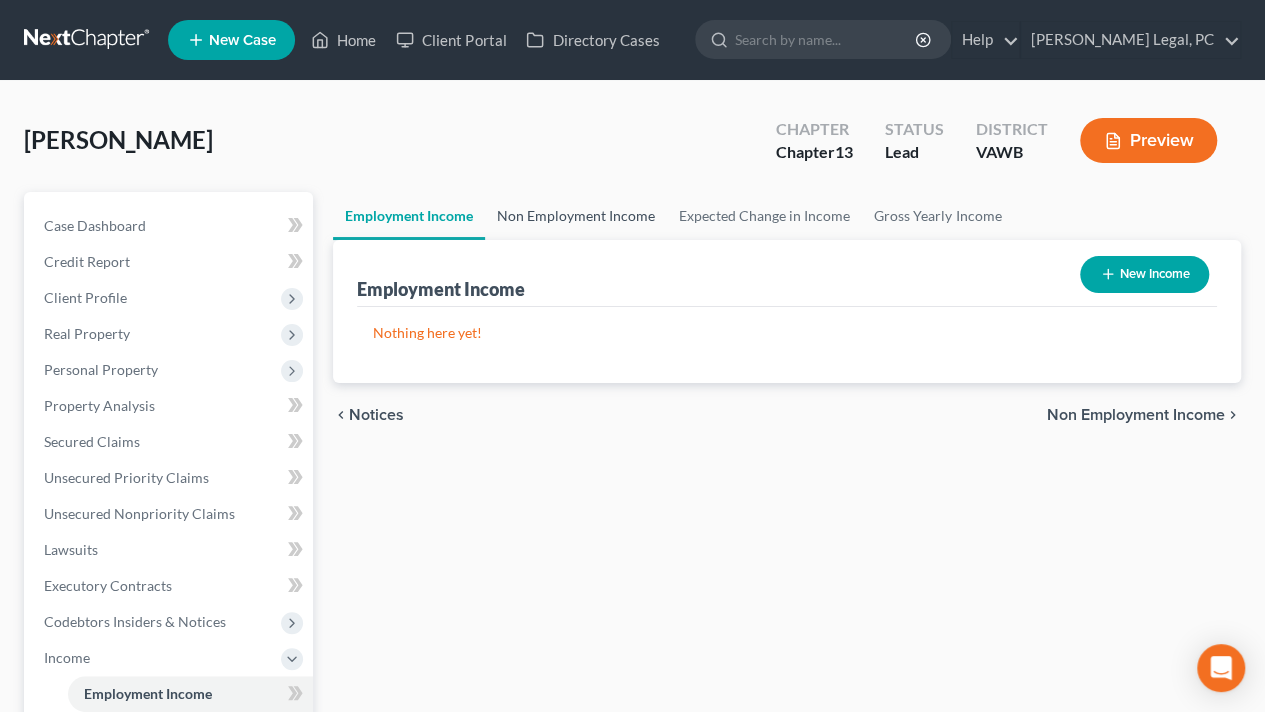 click on "Non Employment Income" at bounding box center [576, 216] 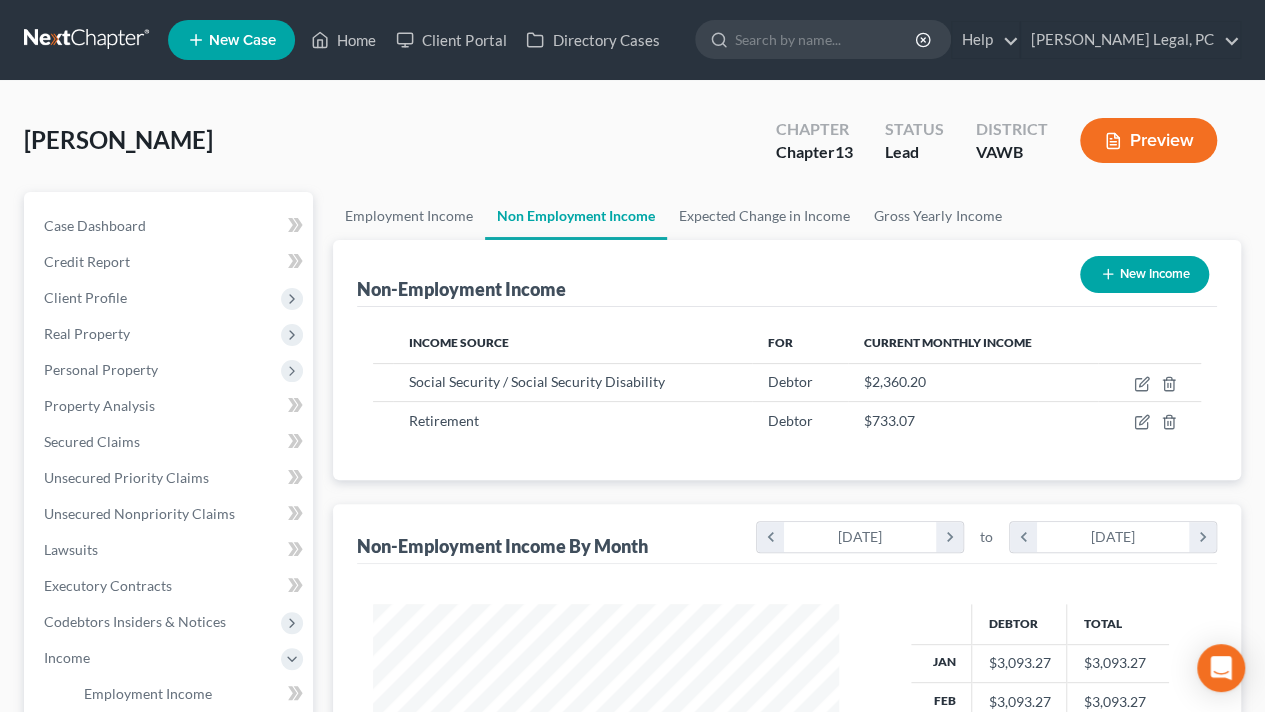 scroll, scrollTop: 999644, scrollLeft: 999494, axis: both 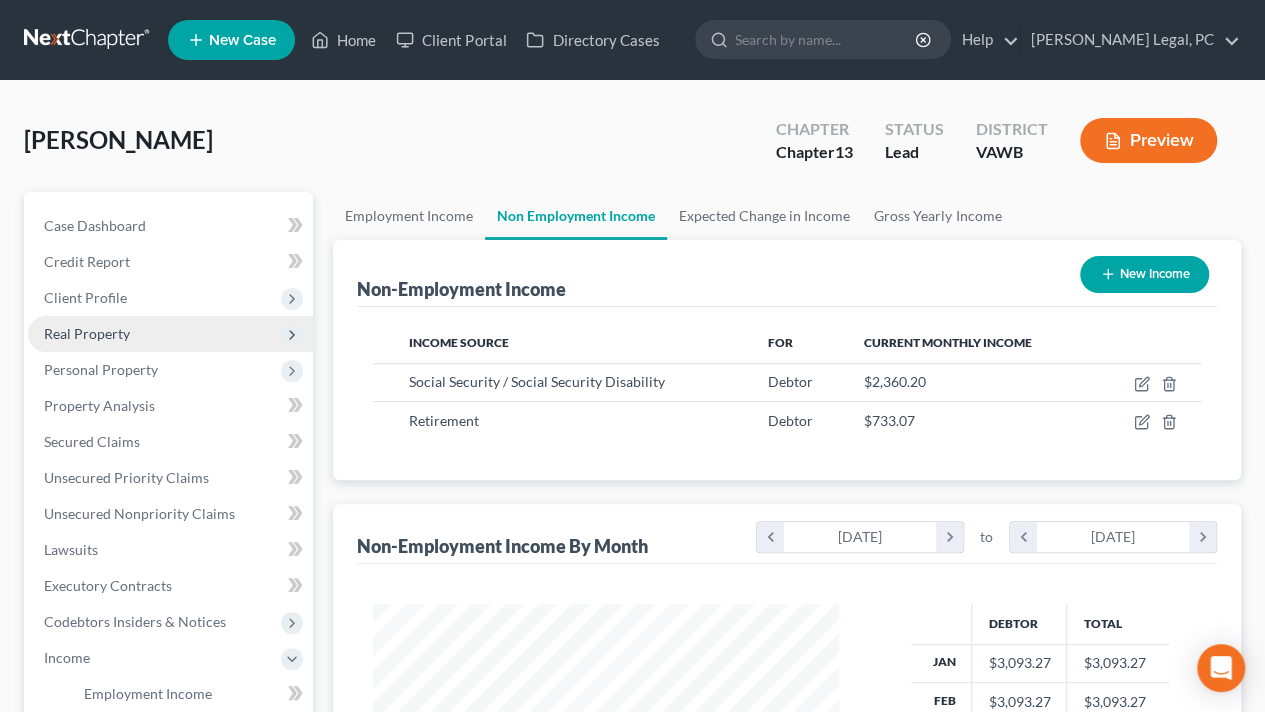 click on "Real Property" at bounding box center (87, 333) 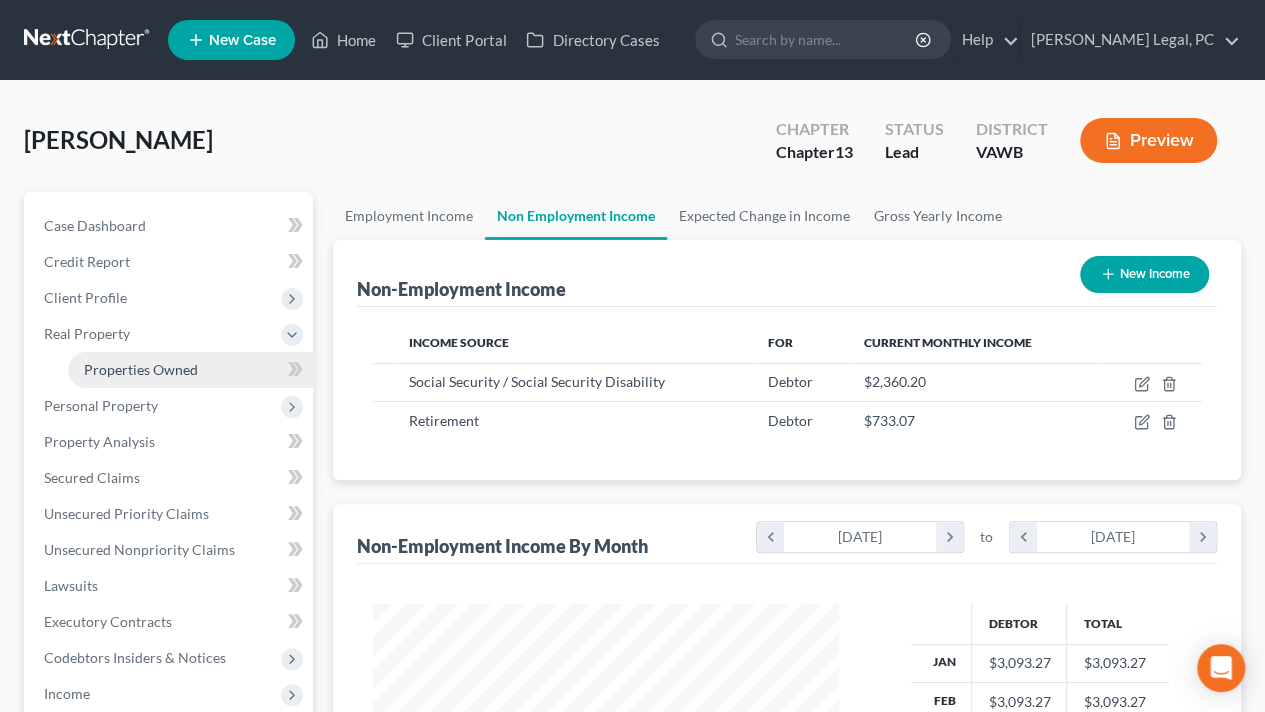 click on "Properties Owned" at bounding box center [141, 369] 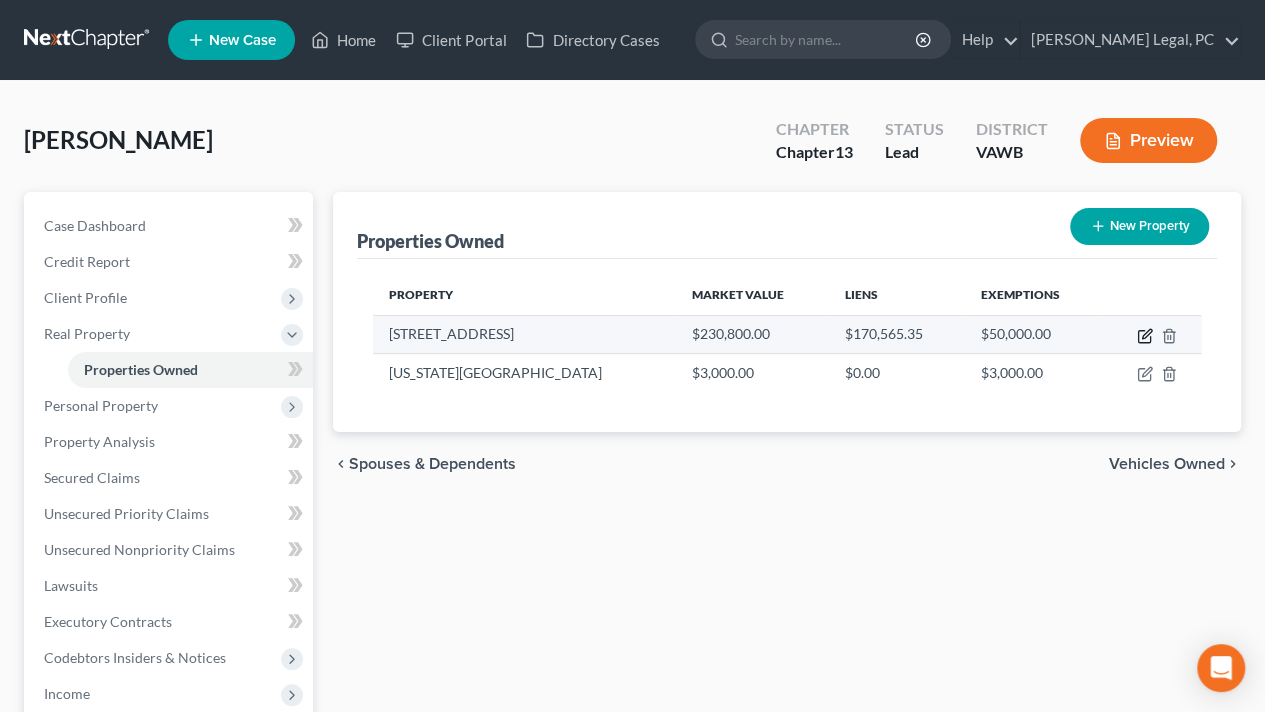click 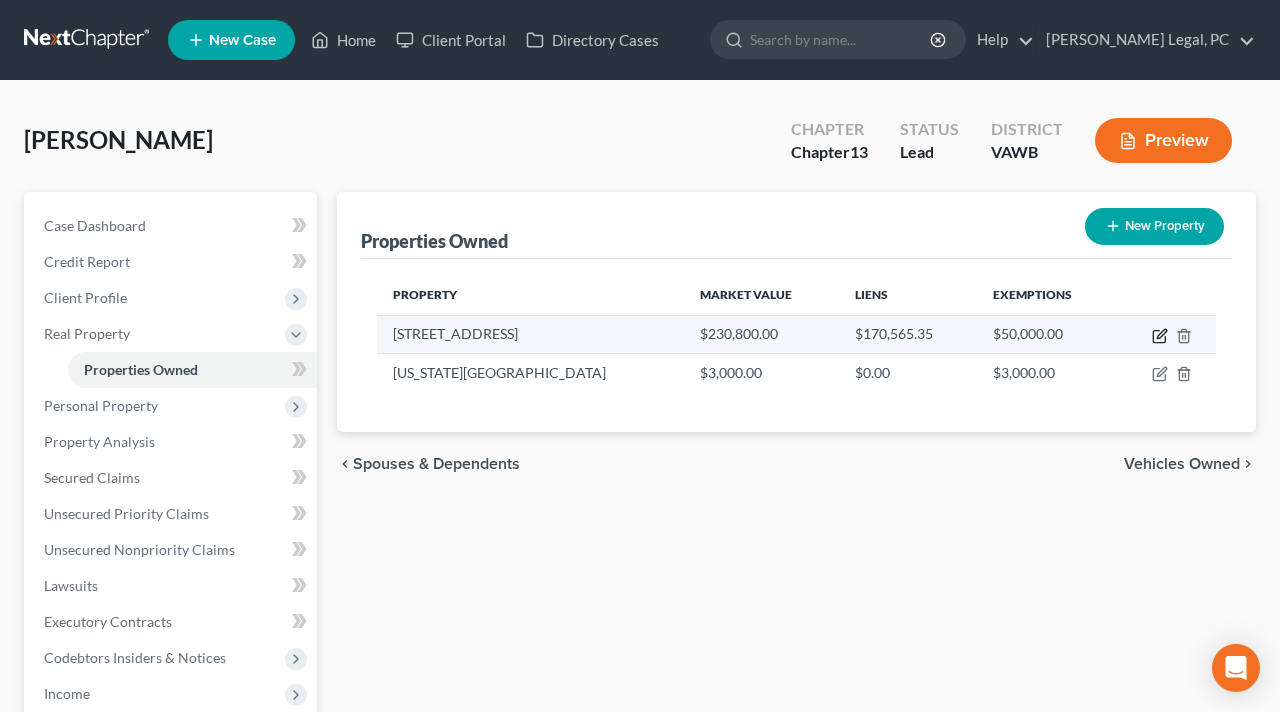 select on "48" 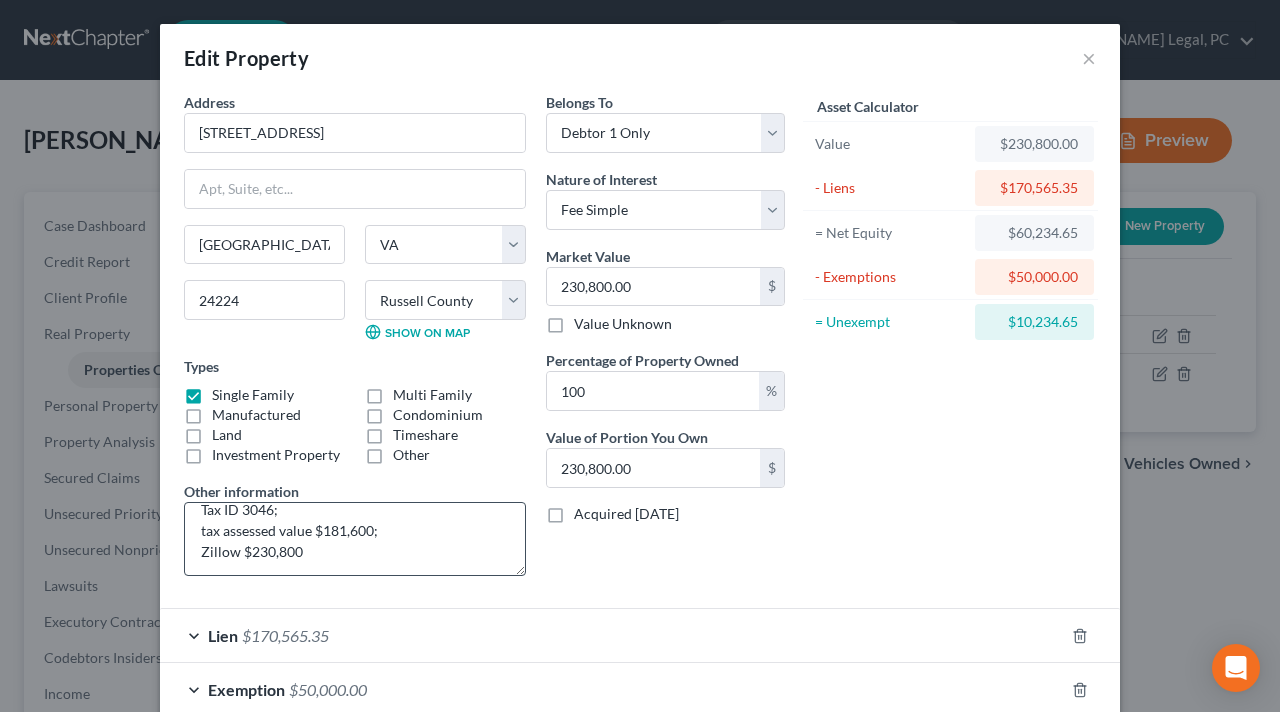 scroll, scrollTop: 21, scrollLeft: 0, axis: vertical 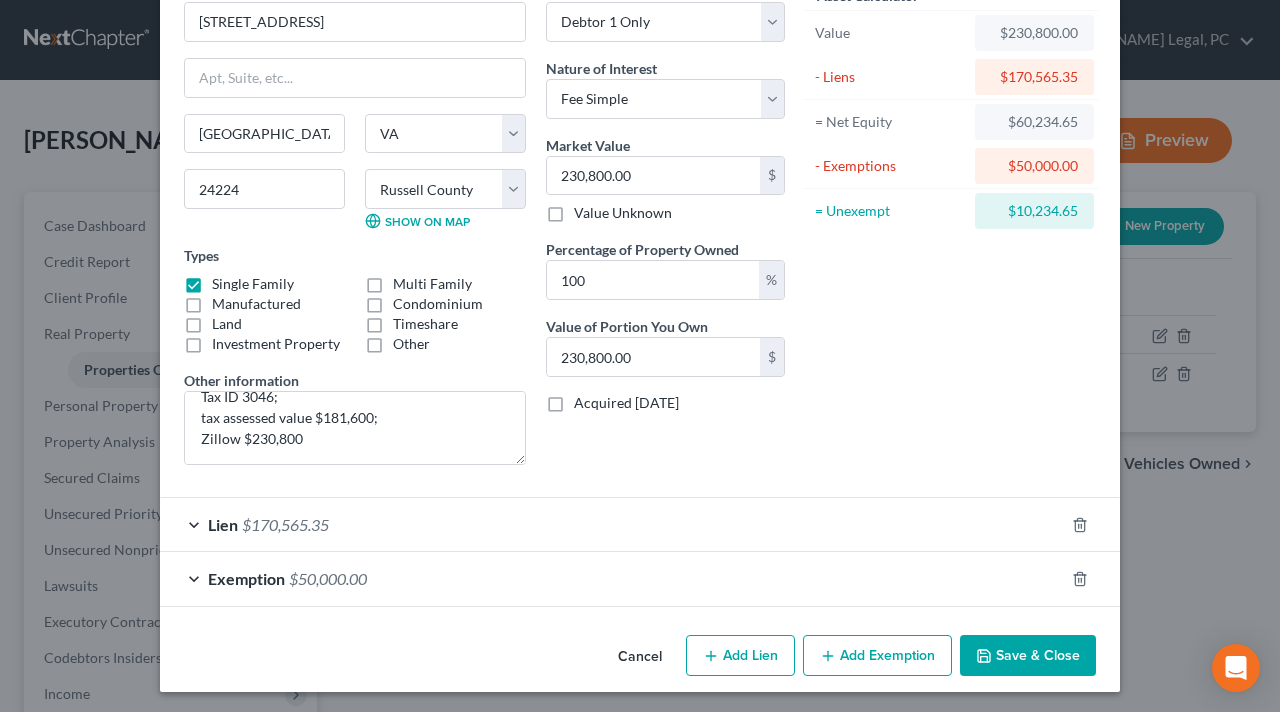 click on "Edit Property ×
Address
*
[GEOGRAPHIC_DATA] [GEOGRAPHIC_DATA] [US_STATE][GEOGRAPHIC_DATA] [GEOGRAPHIC_DATA] [GEOGRAPHIC_DATA] [GEOGRAPHIC_DATA] [GEOGRAPHIC_DATA] [GEOGRAPHIC_DATA] DE [GEOGRAPHIC_DATA] [GEOGRAPHIC_DATA] [GEOGRAPHIC_DATA] [GEOGRAPHIC_DATA] [GEOGRAPHIC_DATA] [GEOGRAPHIC_DATA] [GEOGRAPHIC_DATA] IN [GEOGRAPHIC_DATA] [GEOGRAPHIC_DATA] [GEOGRAPHIC_DATA] [GEOGRAPHIC_DATA] [GEOGRAPHIC_DATA] [GEOGRAPHIC_DATA] [GEOGRAPHIC_DATA] [GEOGRAPHIC_DATA] [GEOGRAPHIC_DATA] [GEOGRAPHIC_DATA] [GEOGRAPHIC_DATA] [GEOGRAPHIC_DATA] [GEOGRAPHIC_DATA] [GEOGRAPHIC_DATA] [GEOGRAPHIC_DATA] [GEOGRAPHIC_DATA] [GEOGRAPHIC_DATA] [GEOGRAPHIC_DATA] [GEOGRAPHIC_DATA] [GEOGRAPHIC_DATA] [GEOGRAPHIC_DATA] [GEOGRAPHIC_DATA] [GEOGRAPHIC_DATA] [GEOGRAPHIC_DATA] [GEOGRAPHIC_DATA] [GEOGRAPHIC_DATA] [GEOGRAPHIC_DATA] [GEOGRAPHIC_DATA] [GEOGRAPHIC_DATA] [GEOGRAPHIC_DATA] VI [GEOGRAPHIC_DATA] [GEOGRAPHIC_DATA] [GEOGRAPHIC_DATA] [GEOGRAPHIC_DATA] [GEOGRAPHIC_DATA] [GEOGRAPHIC_DATA] 24224 County [GEOGRAPHIC_DATA] [GEOGRAPHIC_DATA] [GEOGRAPHIC_DATA] [GEOGRAPHIC_DATA] [GEOGRAPHIC_DATA] [GEOGRAPHIC_DATA] [GEOGRAPHIC_DATA] [GEOGRAPHIC_DATA] [GEOGRAPHIC_DATA] [GEOGRAPHIC_DATA] [GEOGRAPHIC_DATA] [GEOGRAPHIC_DATA] [GEOGRAPHIC_DATA] [GEOGRAPHIC_DATA] [GEOGRAPHIC_DATA] [GEOGRAPHIC_DATA] [GEOGRAPHIC_DATA] [GEOGRAPHIC_DATA] [GEOGRAPHIC_DATA] [GEOGRAPHIC_DATA] [GEOGRAPHIC_DATA] [GEOGRAPHIC_DATA] [GEOGRAPHIC_DATA] County [GEOGRAPHIC_DATA] [GEOGRAPHIC_DATA] [GEOGRAPHIC_DATA] [GEOGRAPHIC_DATA] [GEOGRAPHIC_DATA] [GEOGRAPHIC_DATA] [GEOGRAPHIC_DATA] [GEOGRAPHIC_DATA] [GEOGRAPHIC_DATA] [GEOGRAPHIC_DATA] [GEOGRAPHIC_DATA] [GEOGRAPHIC_DATA] [GEOGRAPHIC_DATA] [GEOGRAPHIC_DATA] [GEOGRAPHIC_DATA] [GEOGRAPHIC_DATA] [GEOGRAPHIC_DATA] [GEOGRAPHIC_DATA] city [GEOGRAPHIC_DATA] [GEOGRAPHIC_DATA] [GEOGRAPHIC_DATA] [GEOGRAPHIC_DATA] [GEOGRAPHIC_DATA] [GEOGRAPHIC_DATA] [GEOGRAPHIC_DATA]" at bounding box center (640, 356) 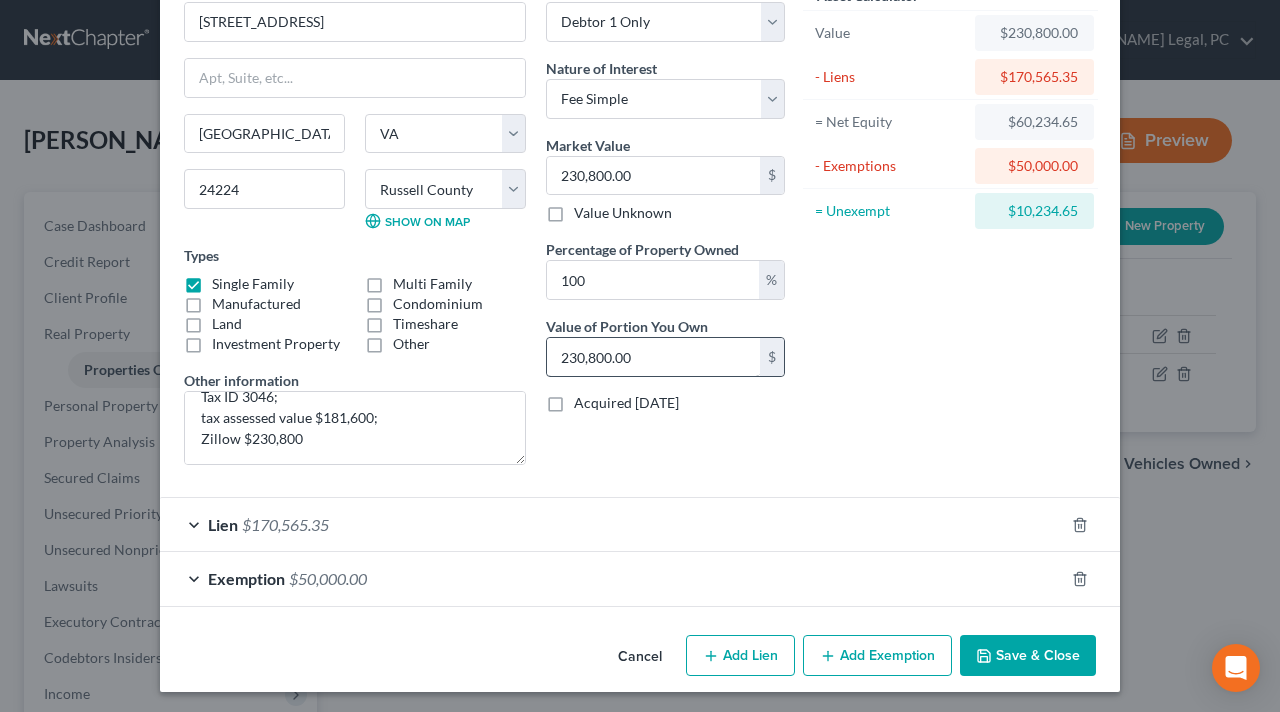 scroll, scrollTop: 0, scrollLeft: 0, axis: both 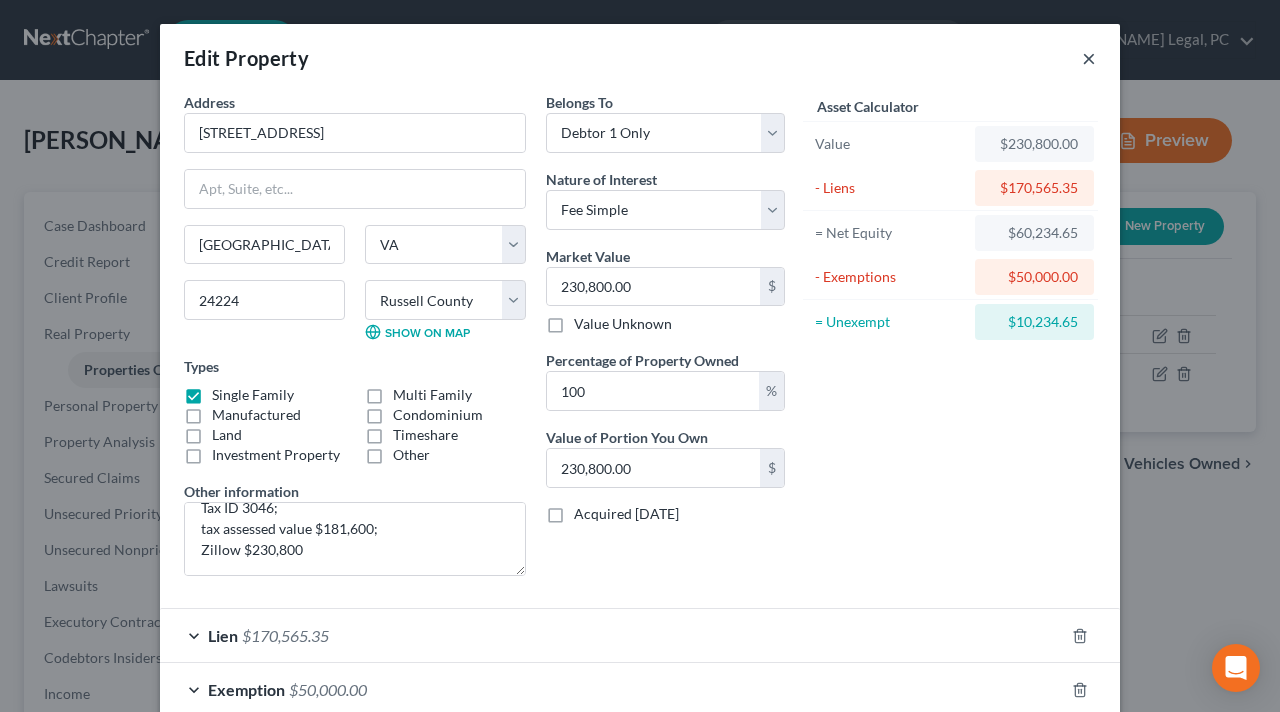 click on "×" at bounding box center (1089, 58) 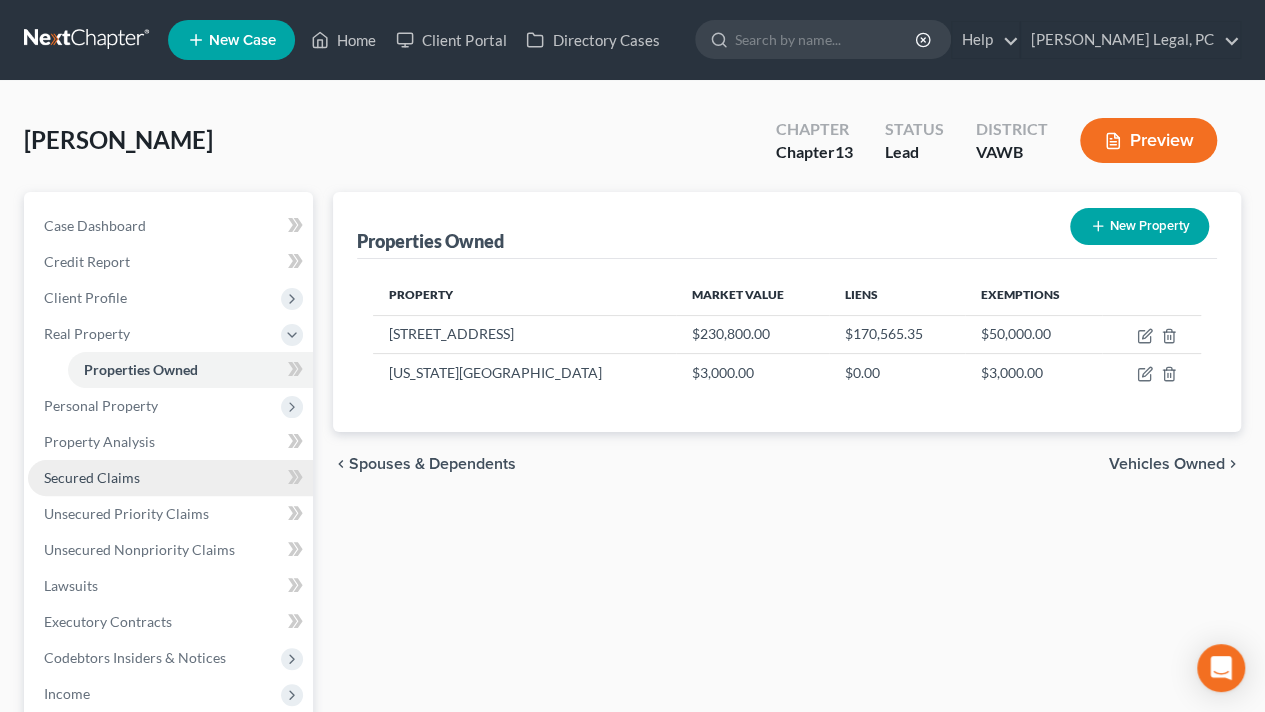 click on "Secured Claims" at bounding box center [92, 477] 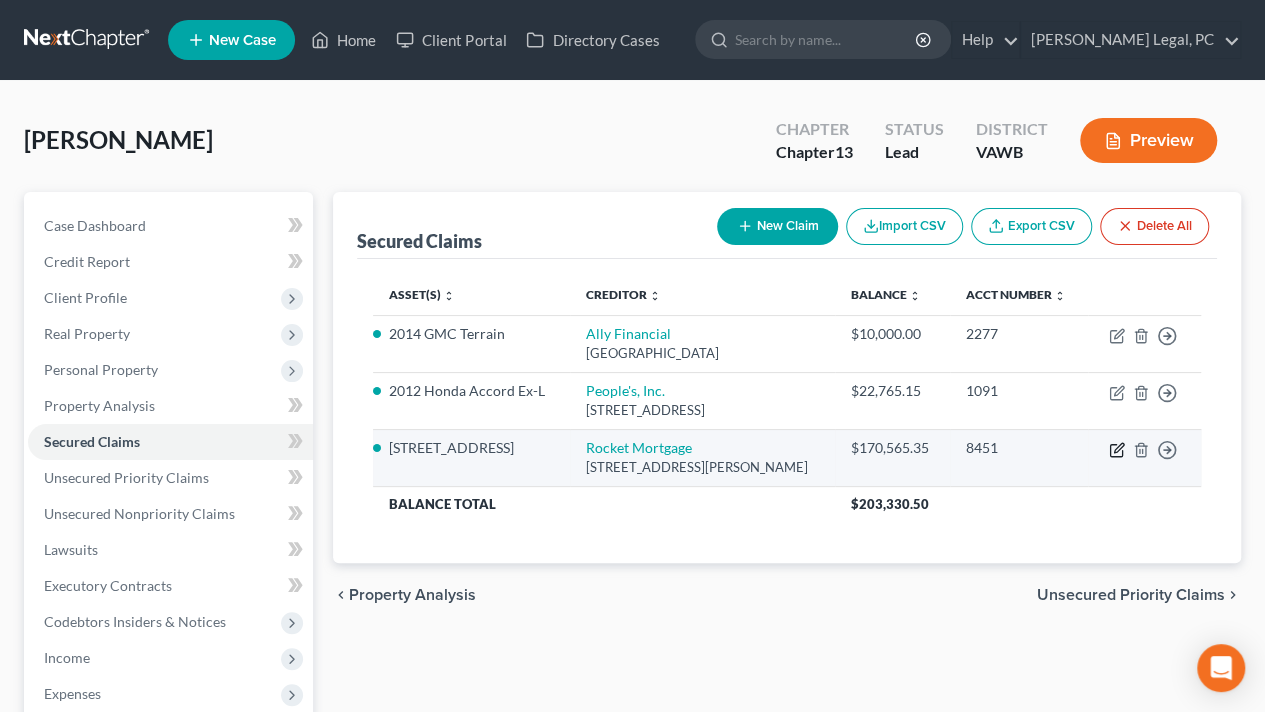 click 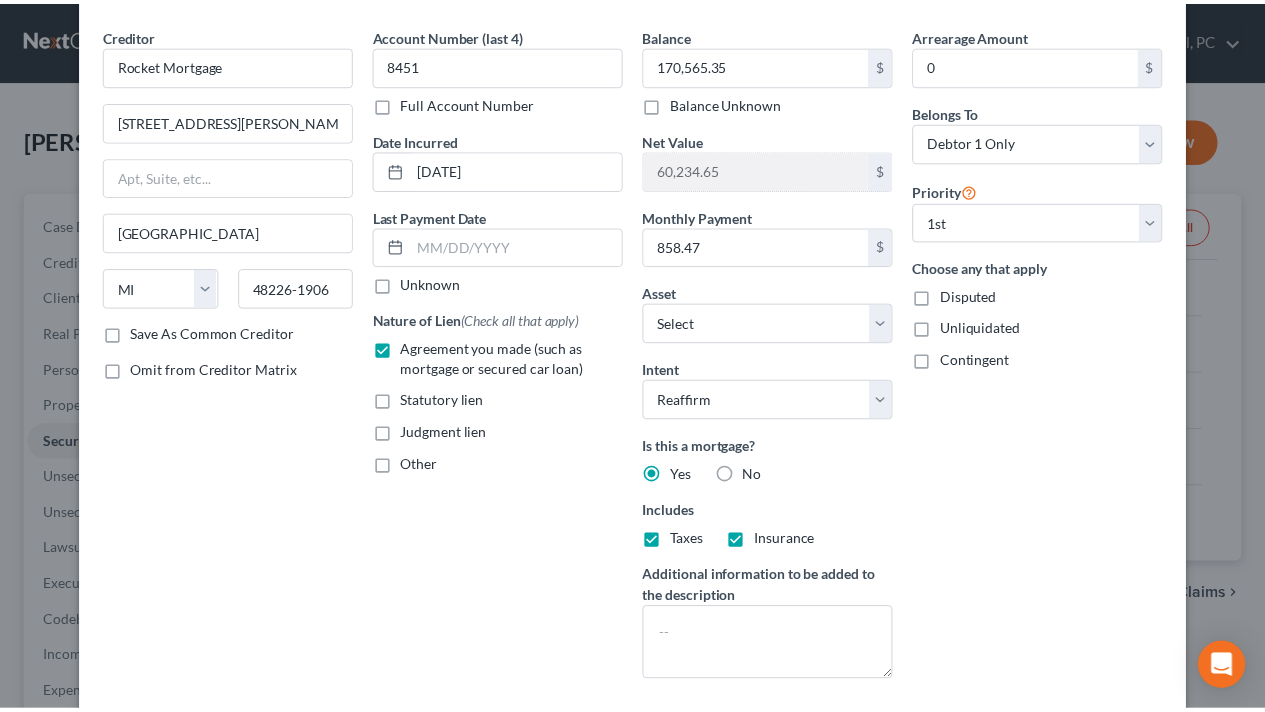 scroll, scrollTop: 0, scrollLeft: 0, axis: both 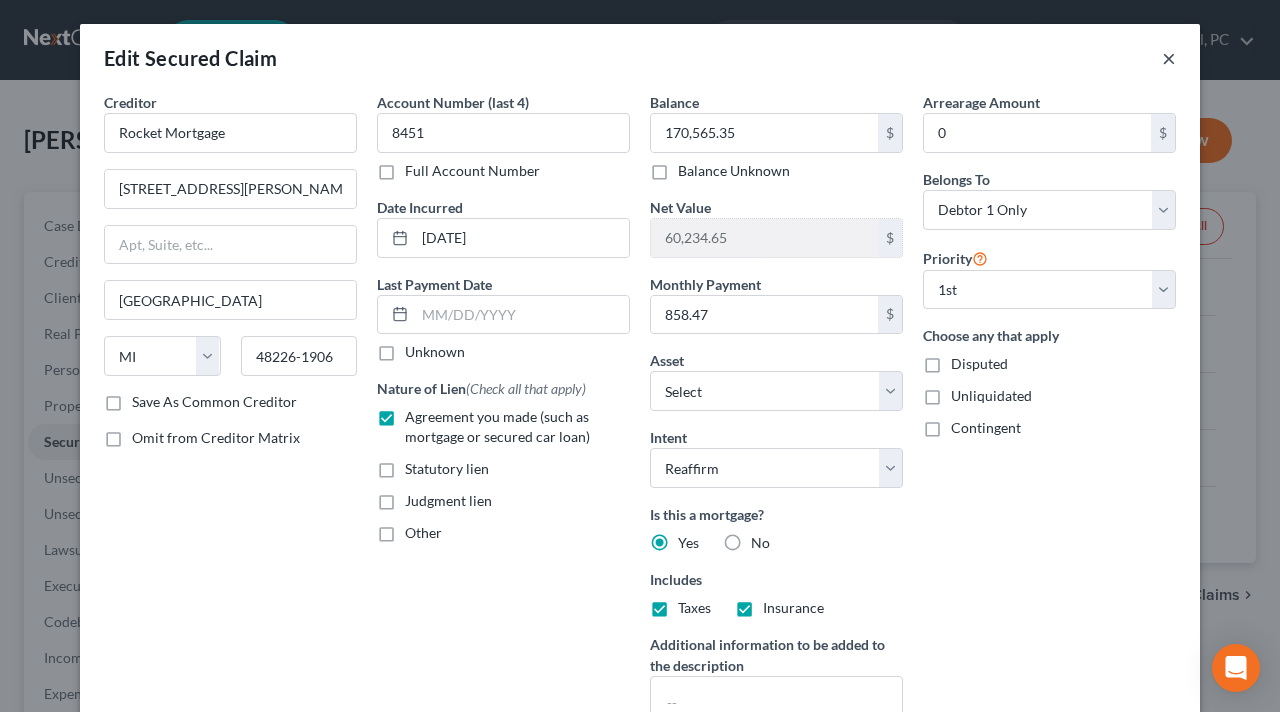 click on "×" at bounding box center (1169, 58) 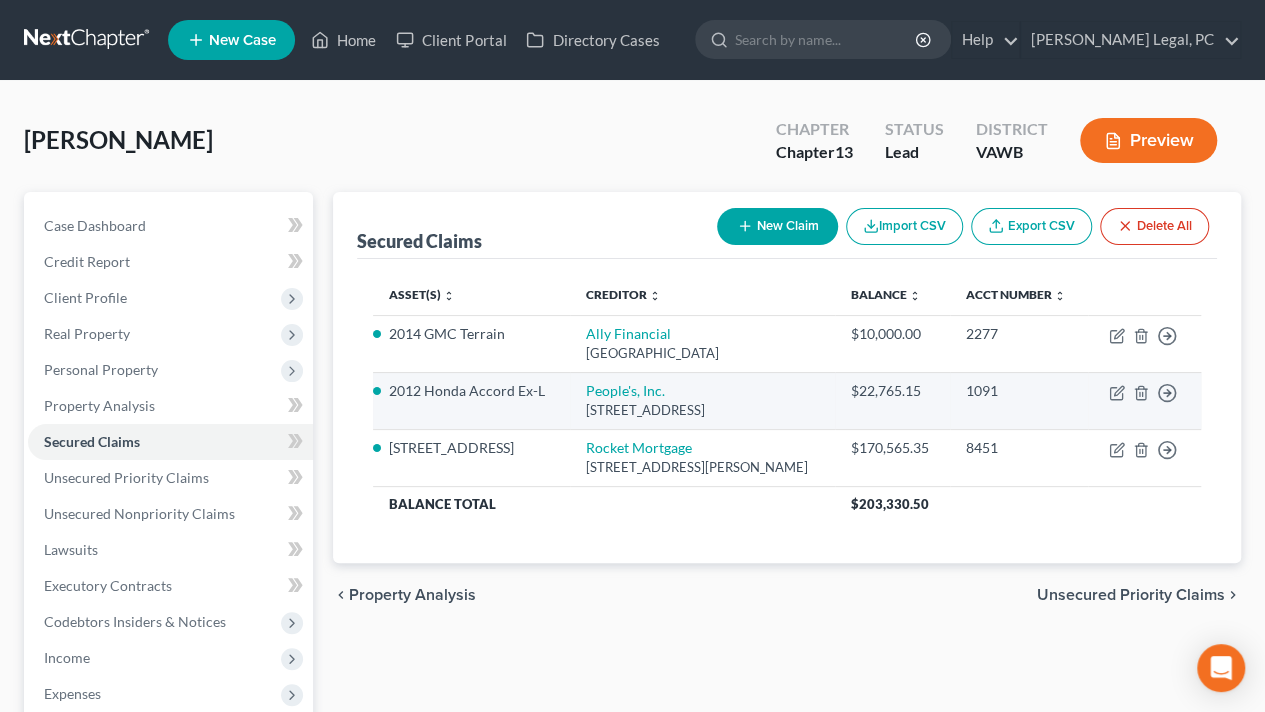 scroll, scrollTop: 153, scrollLeft: 0, axis: vertical 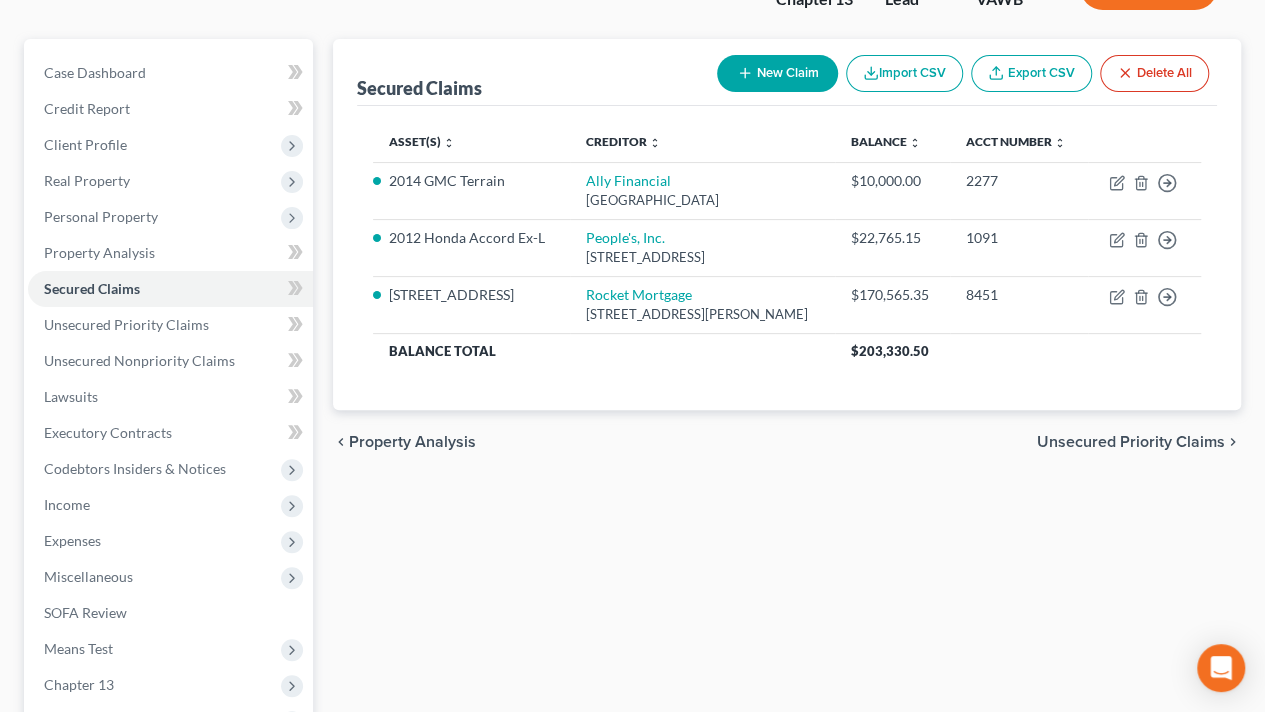 click on "Secured Claims New Claim
Import CSV
Export CSV Delete All
Asset(s)  expand_more   expand_less   unfold_more Creditor  expand_more   expand_less   unfold_more Balance  expand_more   expand_less   unfold_more Acct Number  expand_more   expand_less   unfold_more 2014 GMC Terrain Ally Financial [GEOGRAPHIC_DATA] $10,000.00 2277 Move to E Move to F Move to G Move to Notice Only 2012 Honda Accord Ex-L People's, Inc. [STREET_ADDRESS] $22,765.15 1091 Move to E Move to F Move to G Move to Notice Only [STREET_ADDRESS] Rocket Mortgage [STREET_ADDRESS][PERSON_NAME] $170,565.35 8451 Move to E Move to F Move to G Move to Notice Only Balance Total $203,330.50
Previous
1
Next
chevron_left
Property Analysis
Unsecured Priority Claims
chevron_right" at bounding box center [787, 454] 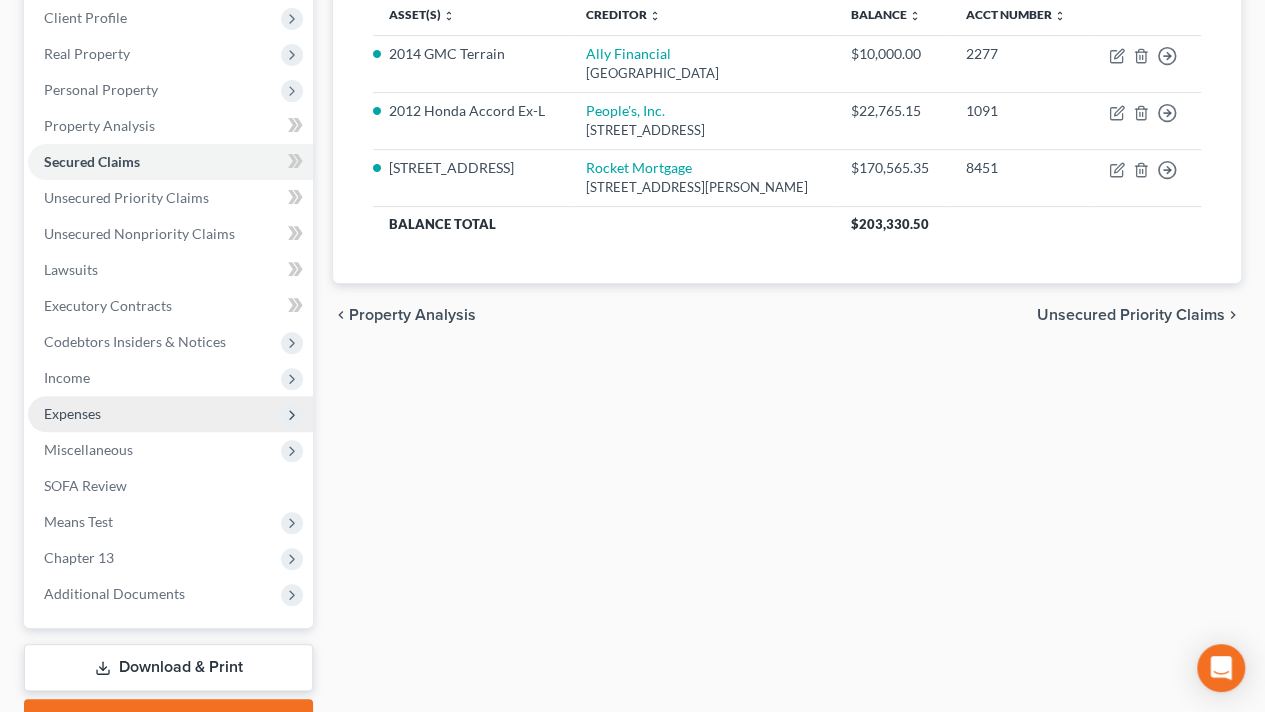 scroll, scrollTop: 281, scrollLeft: 0, axis: vertical 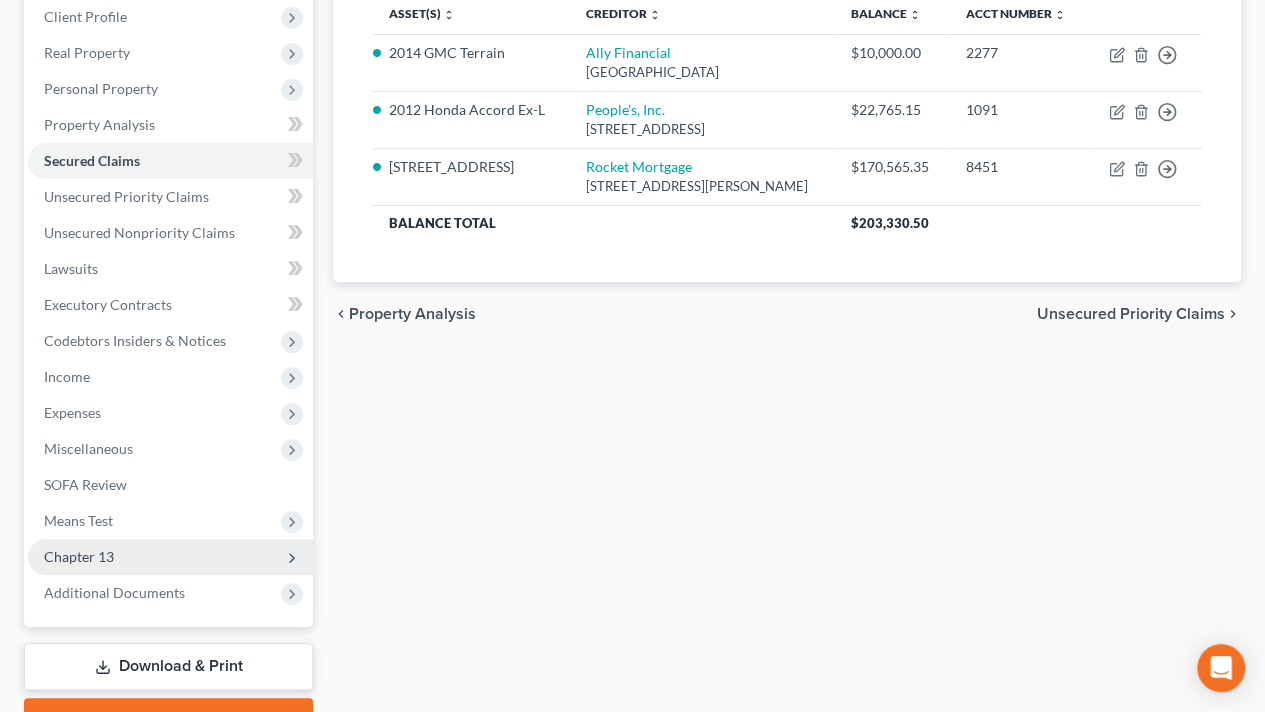 click on "Chapter 13" at bounding box center [79, 556] 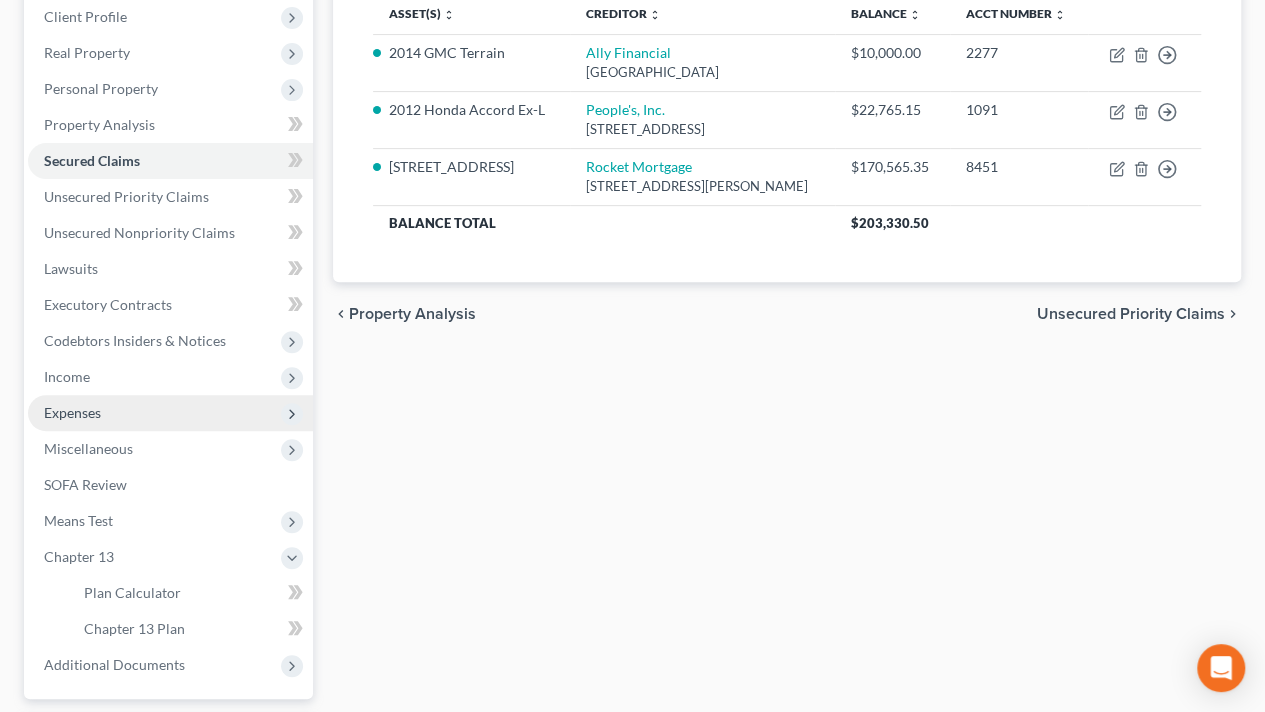 click on "Expenses" at bounding box center [72, 412] 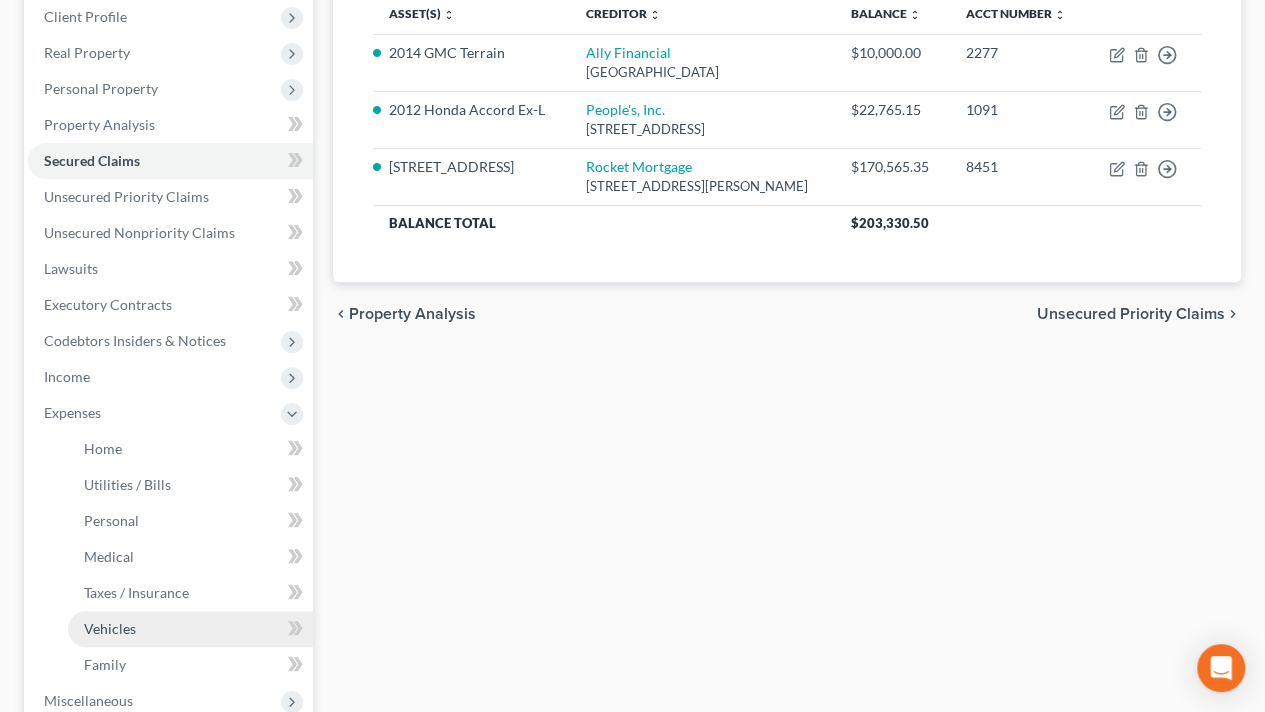 click on "Vehicles" at bounding box center [110, 628] 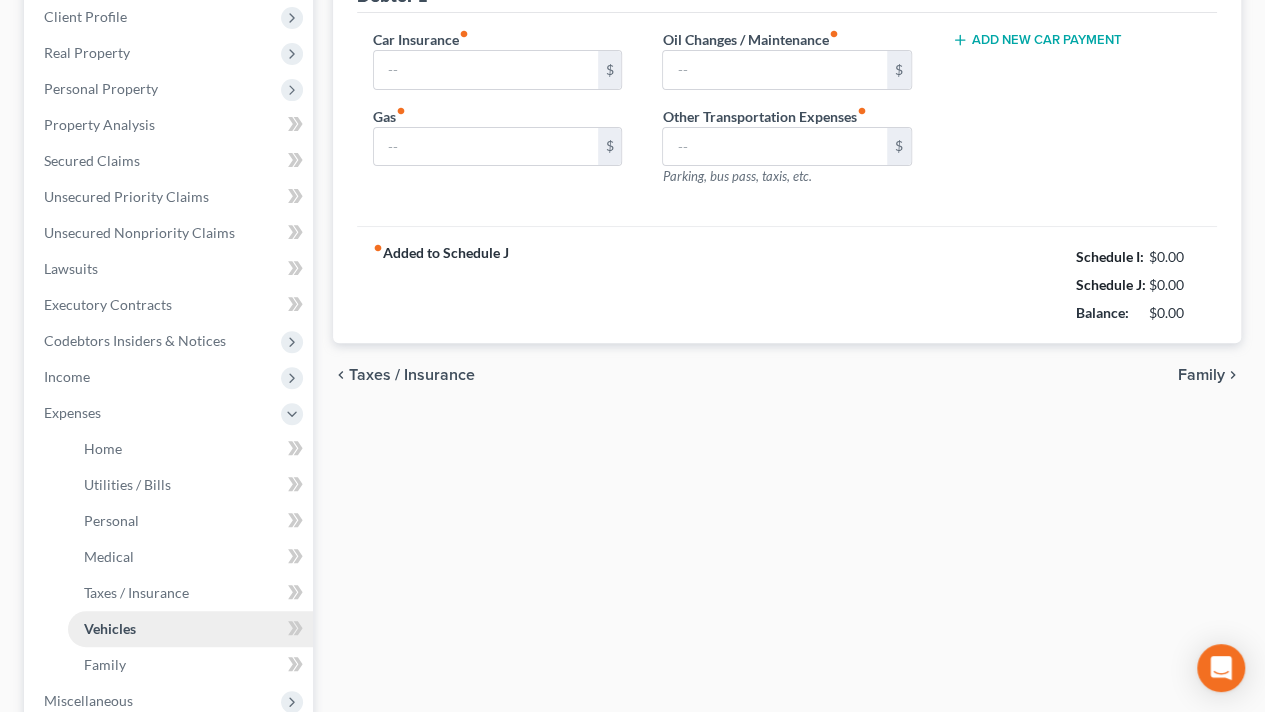 type on "258.00" 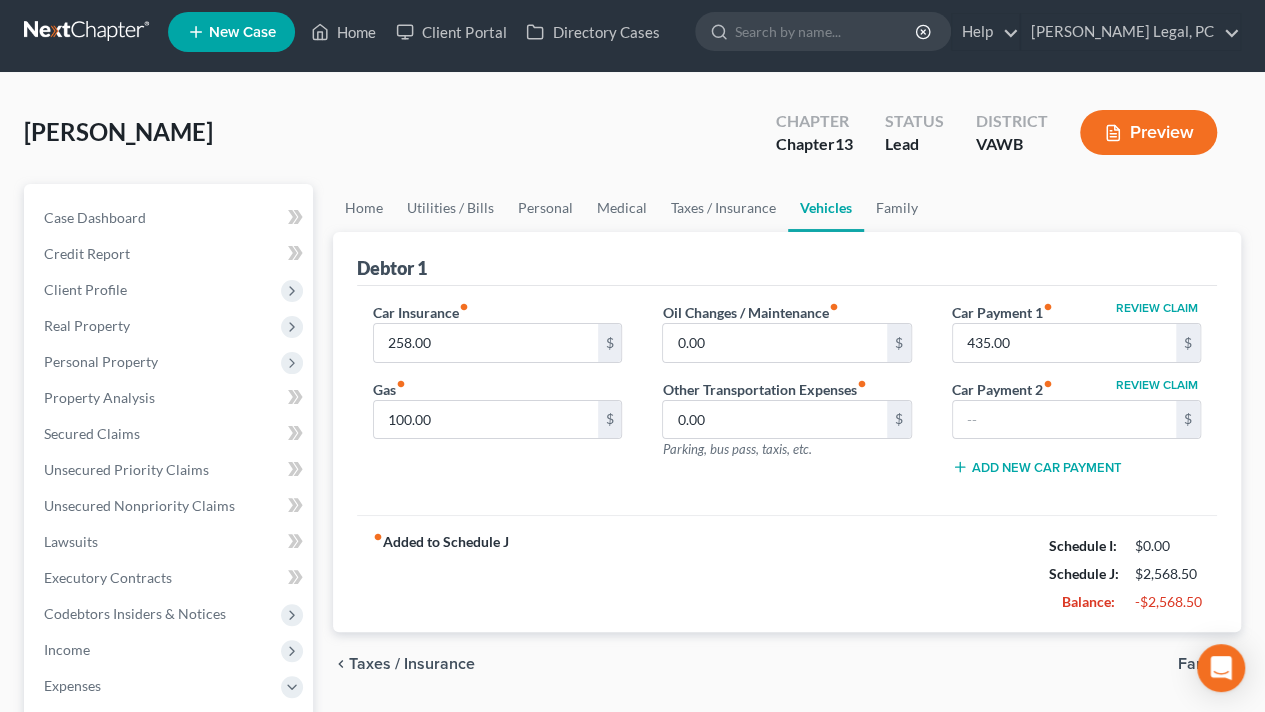 scroll, scrollTop: 0, scrollLeft: 0, axis: both 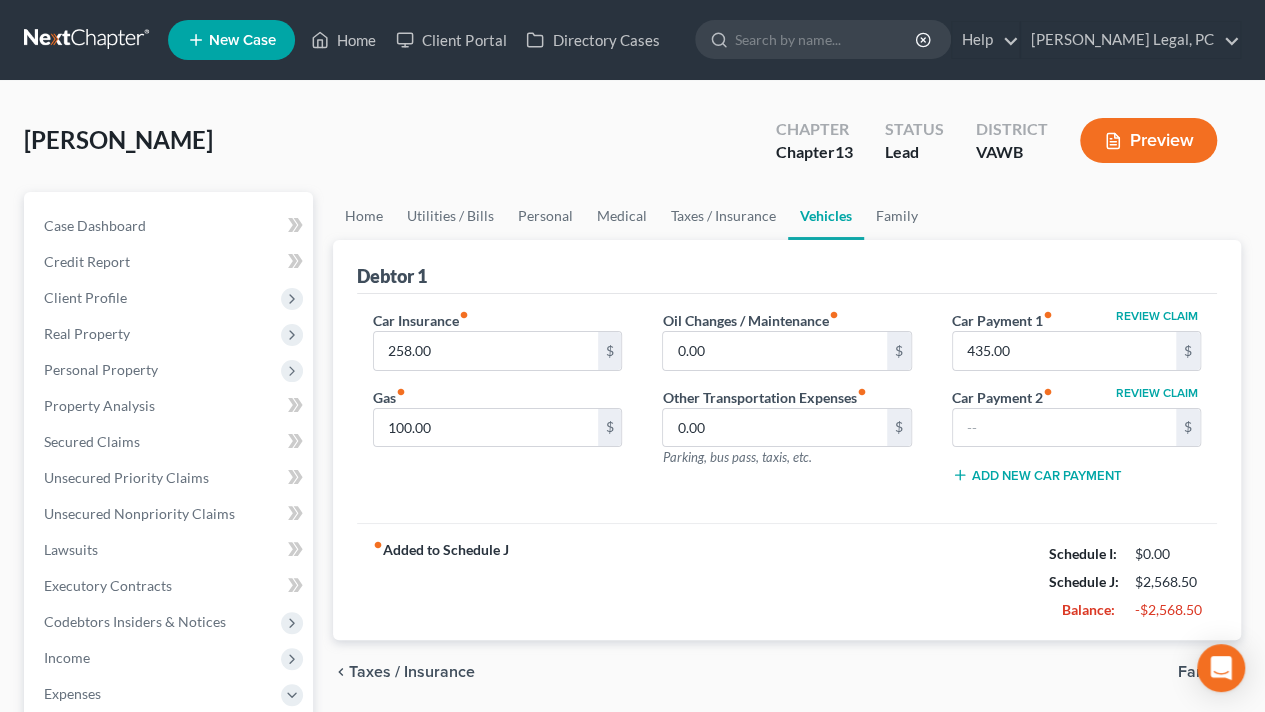 click on "Case Dashboard
Payments
Invoices
Payments
Payments
Credit Report
Client Profile" at bounding box center (170, 676) 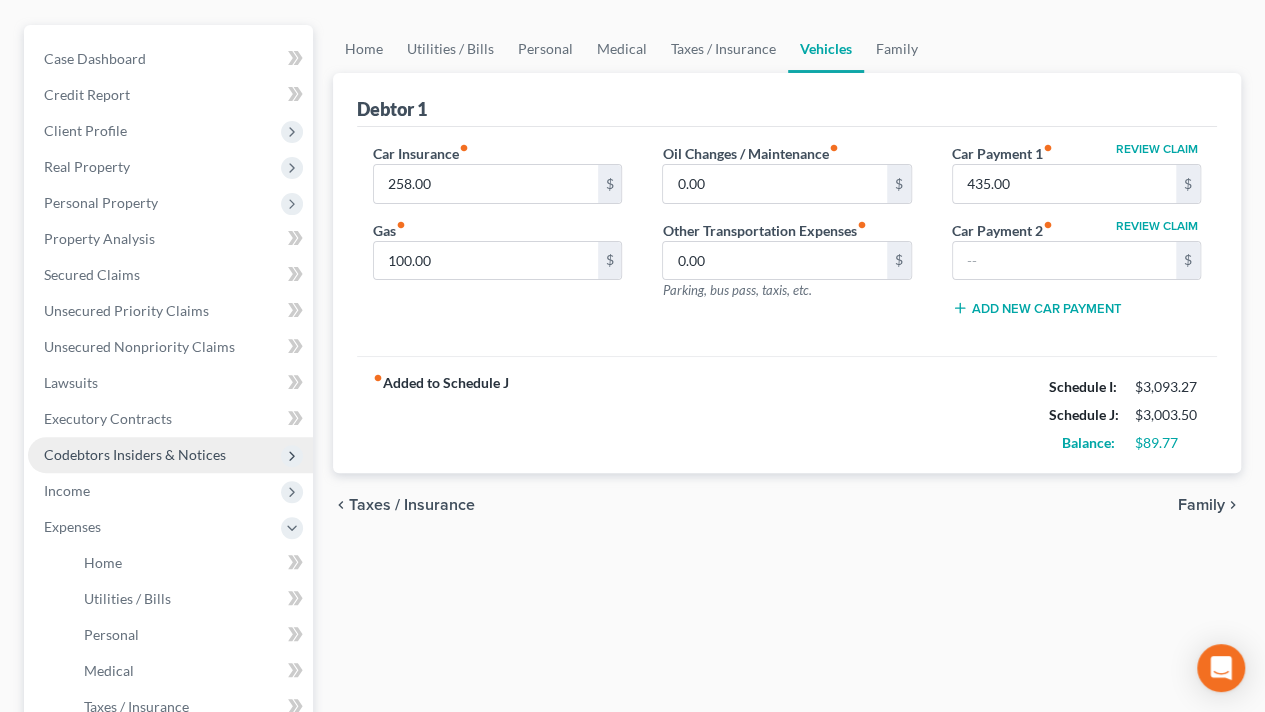 scroll, scrollTop: 172, scrollLeft: 0, axis: vertical 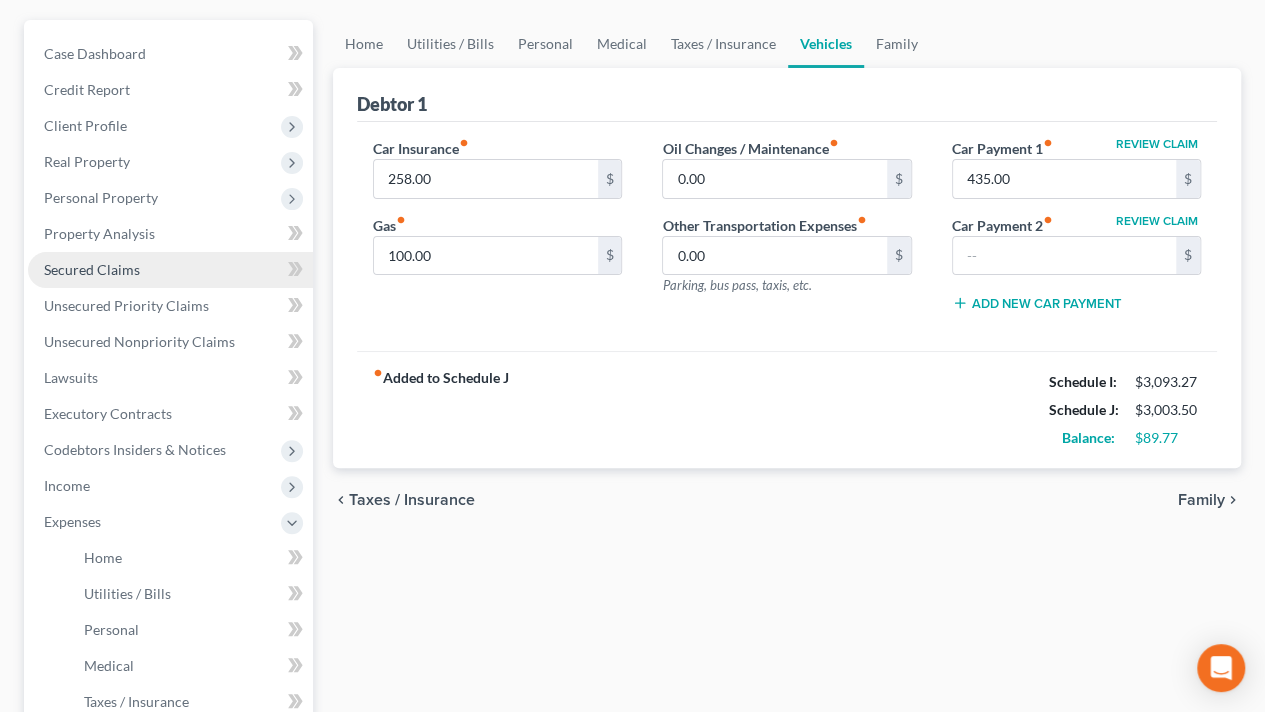 click on "Secured Claims" at bounding box center [92, 269] 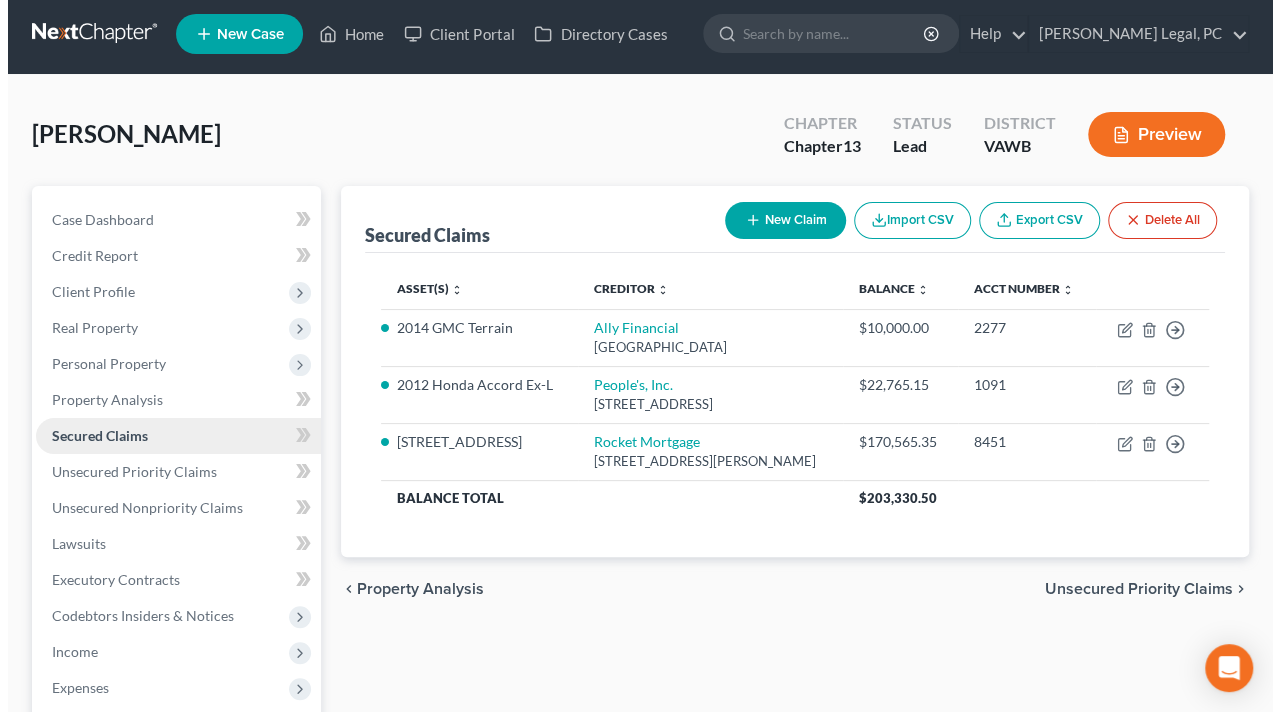 scroll, scrollTop: 0, scrollLeft: 0, axis: both 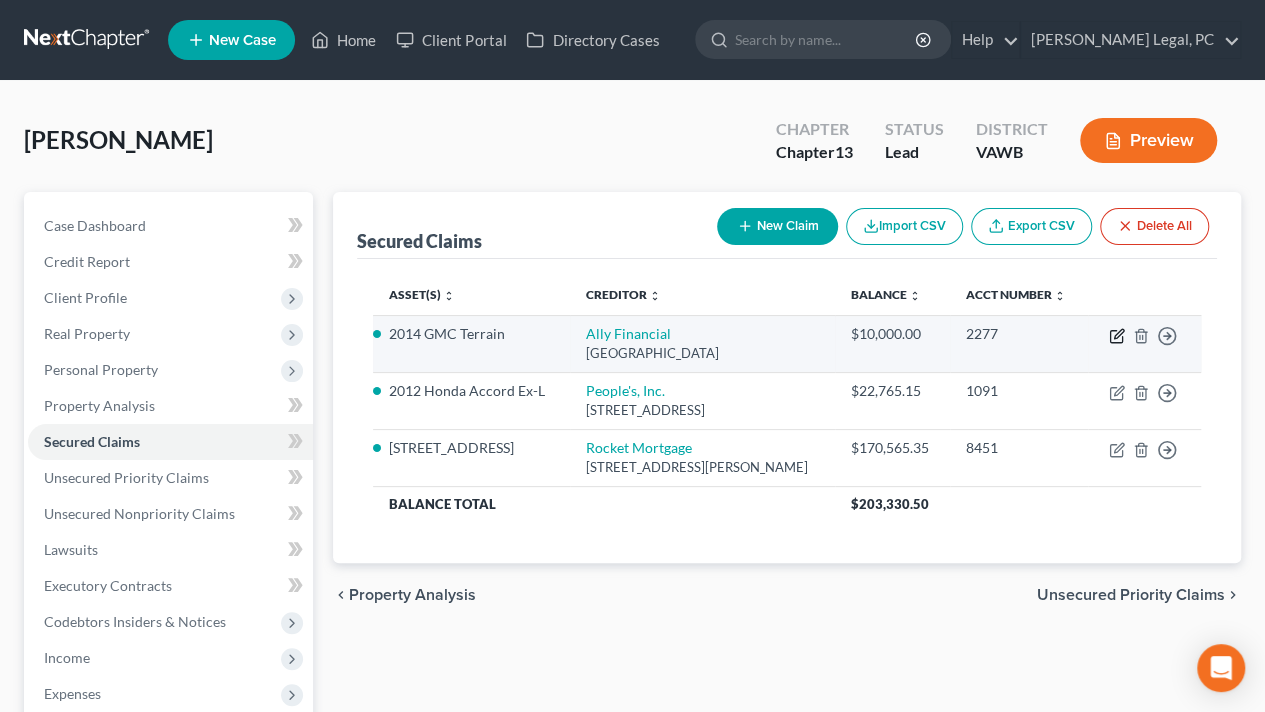 click 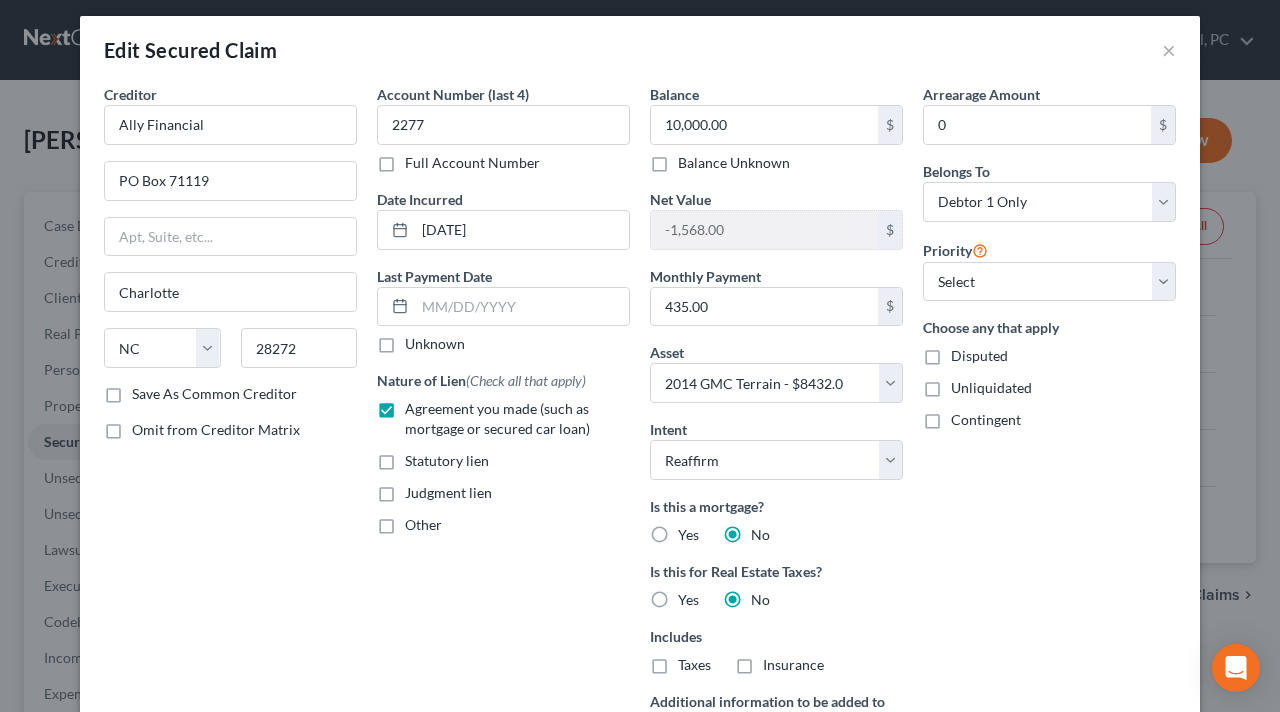 scroll, scrollTop: 0, scrollLeft: 0, axis: both 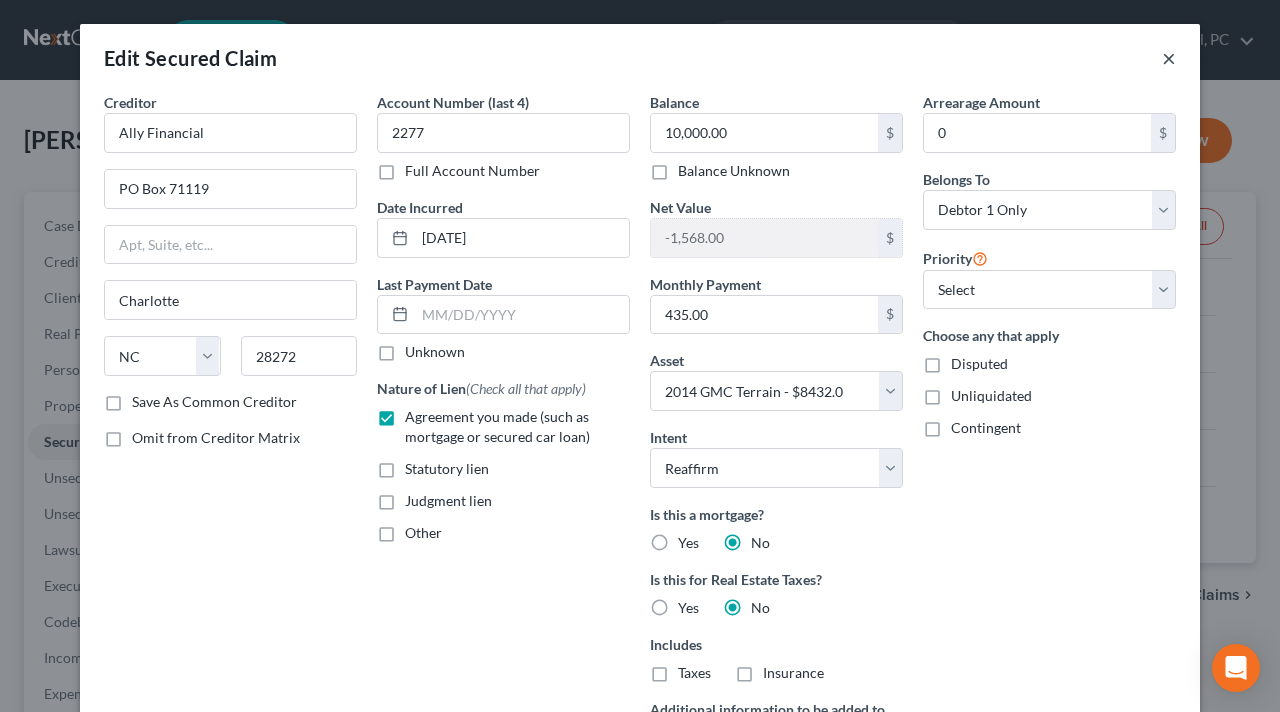 click on "×" at bounding box center (1169, 58) 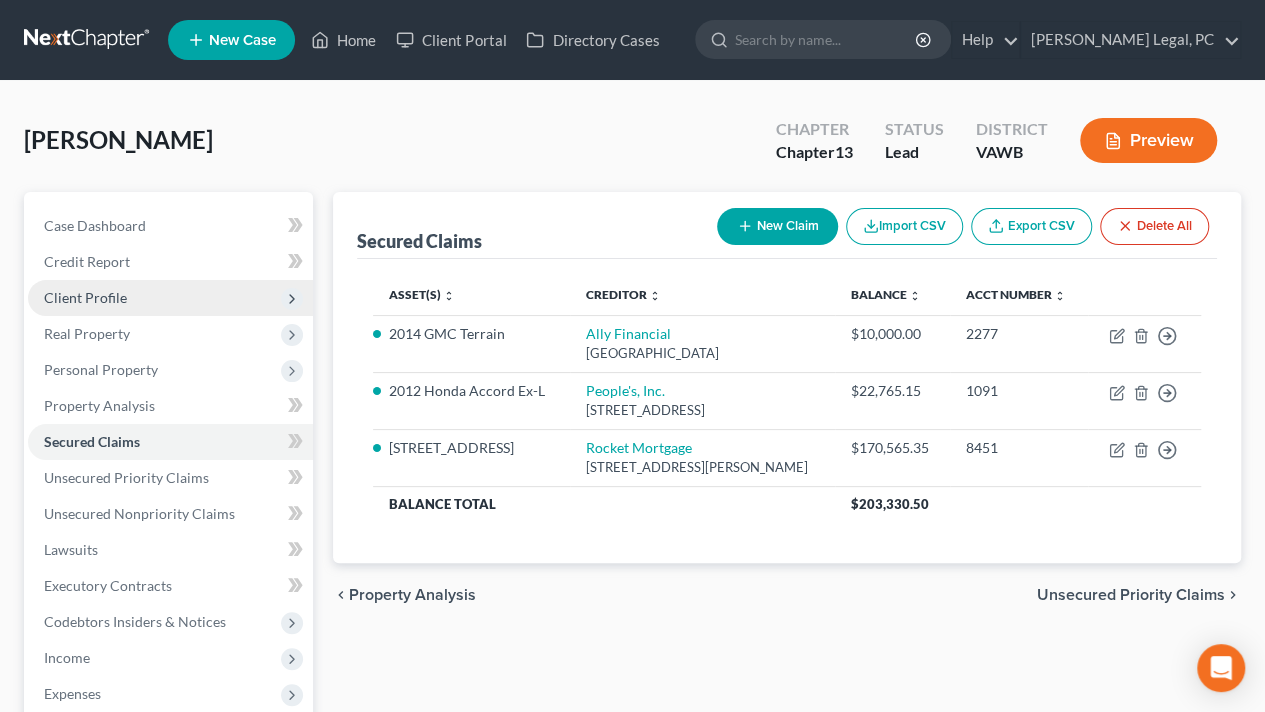 click on "Client Profile" at bounding box center (170, 298) 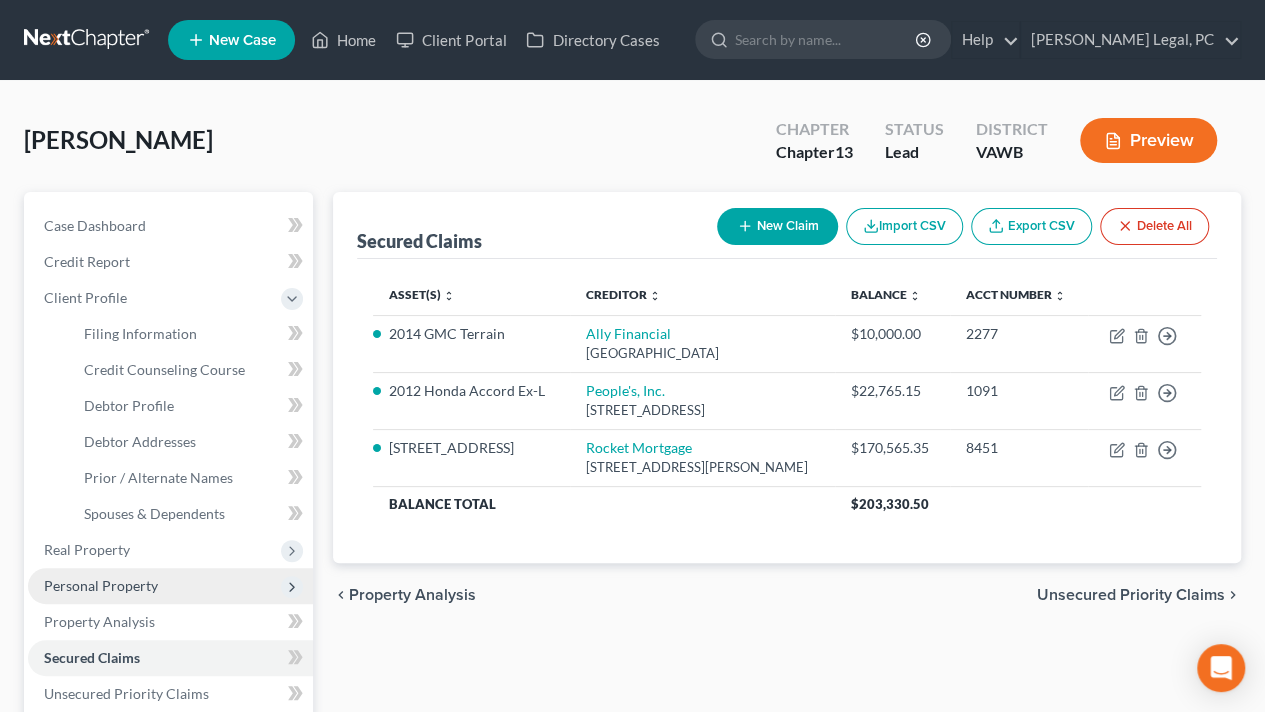 click on "Personal Property" at bounding box center [101, 585] 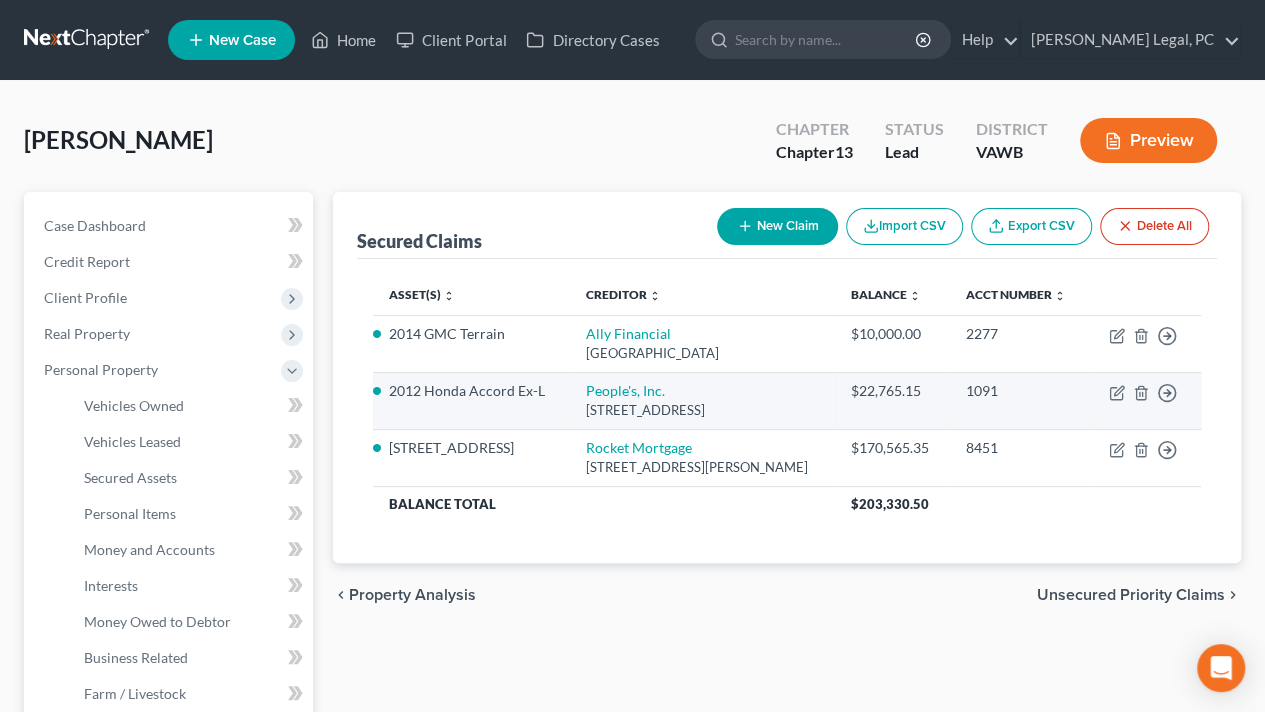click on "$22,765.15" at bounding box center (892, 400) 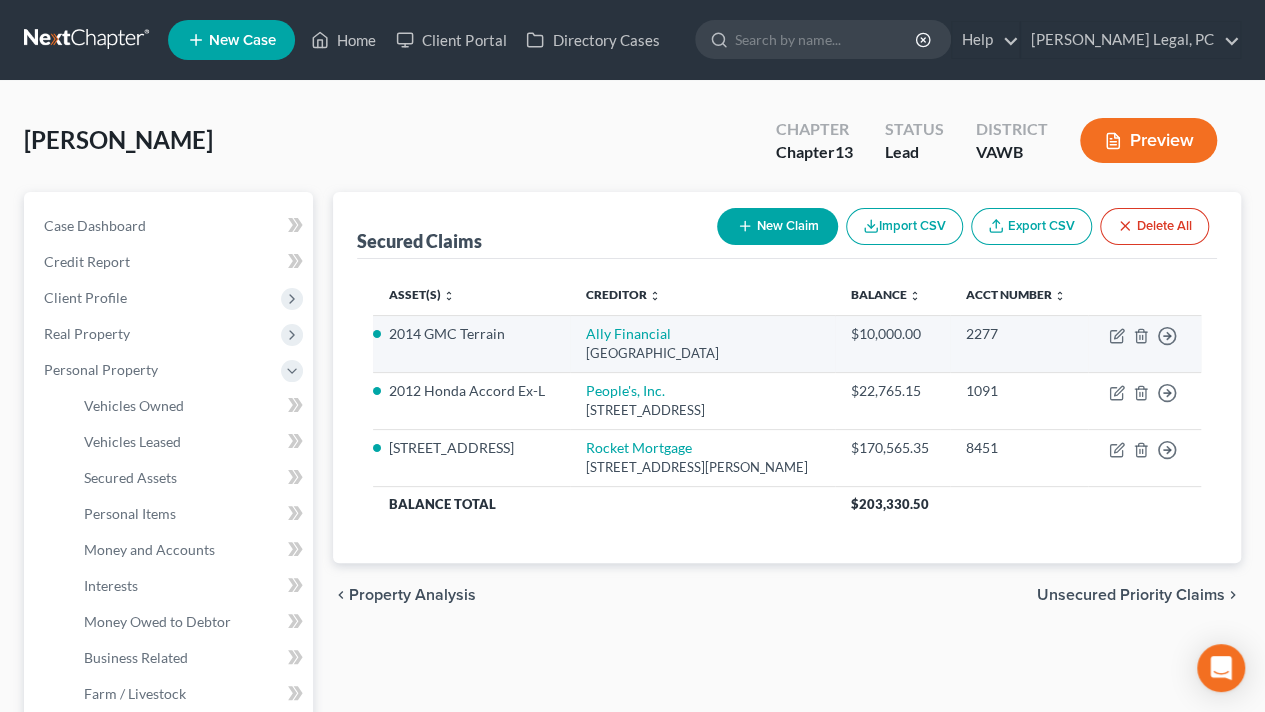 click on "2277" at bounding box center [1019, 334] 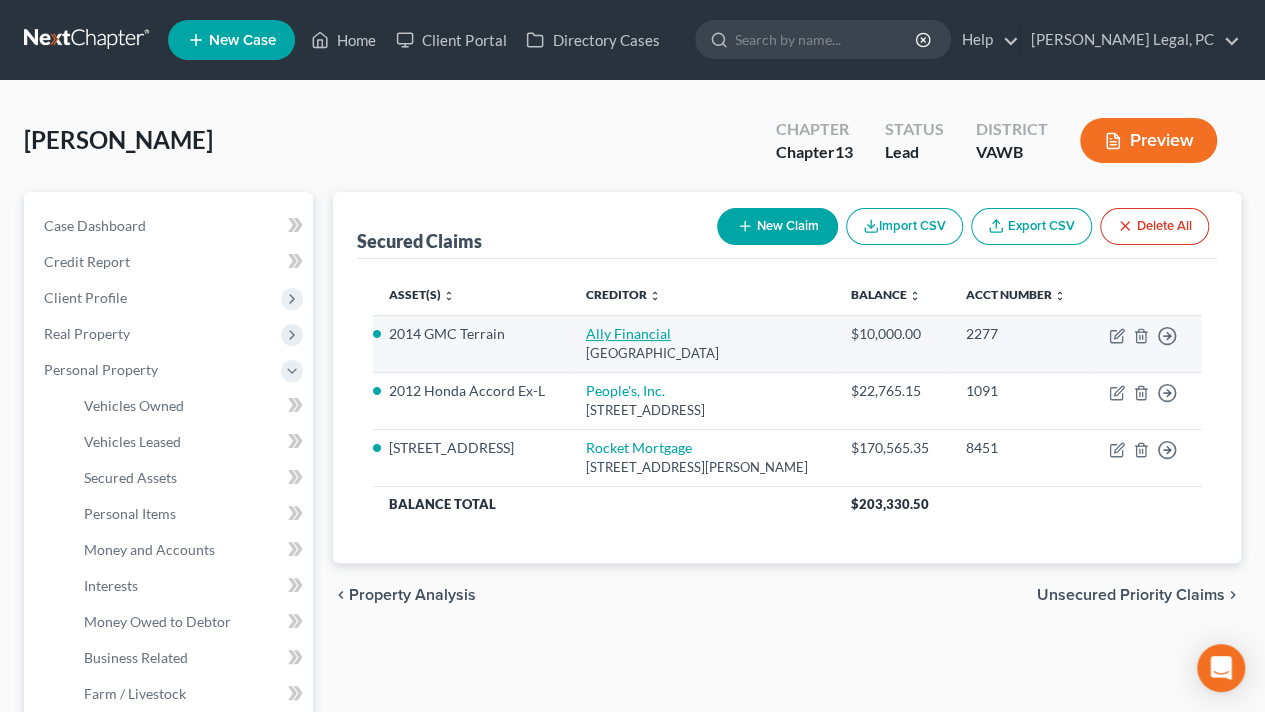 click on "Ally Financial" at bounding box center [628, 333] 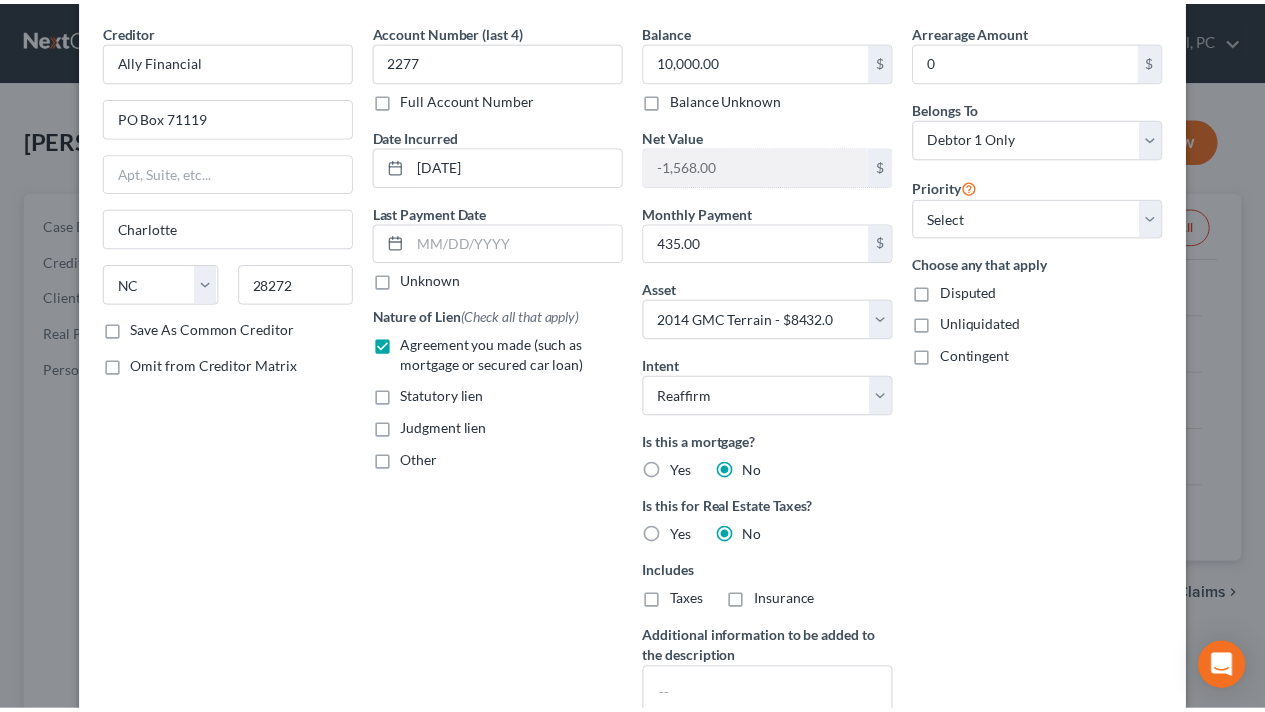 scroll, scrollTop: 0, scrollLeft: 0, axis: both 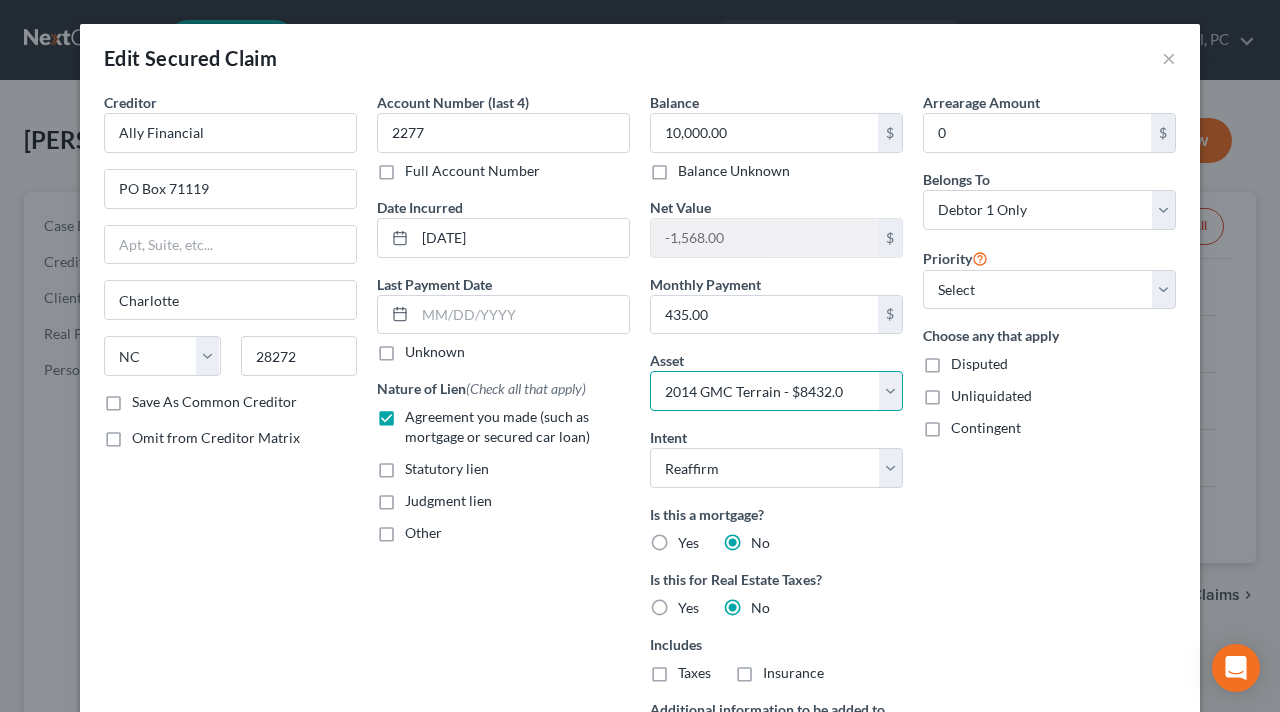 click on "Select Other Multiple Assets Collectibles Of Value - 5 antiques - $25.0 Pioneer America life insurance - $50.0 Other - 55 pictures - $50.0 Other - 10 knick knacks - $10.0 Jewelry - 2 wedding rings - $75.0 Other - 30 books - $15.0 Jewelry - 8 pieces of silver jewelry - $120.0 AAA term life insurance - $1.0 Inchoate Interest in Inheritance Property *Debtor understands that if she becomes entitled to an inheritance in the next 180 days, that information needs to be disclosed to the court and the inheritance becomes part of the bankruptcy. (owed to debtor) - $1.0 Truist business checking account (Checking Account) - $0.0 2025 prorata state  tax refund (owed to debtor) - $1.0 2025 prorata federal tax refund (owed to debtor) - $1.0 2012 Honda Accord Ex-L - $6872.0 805 Memorial Drive - $230800.0 Truist #4557 (Checking Account) - $1.0 Clothing - shirts,
pants,
undergarments,
coats - $20.0 Navy Federal Credit Union #8700 (Checking Account) - $1.0 2014 GMC Terrain - $8432.0 Truist #4037 (Checking Account) - $1.0" at bounding box center [776, 391] 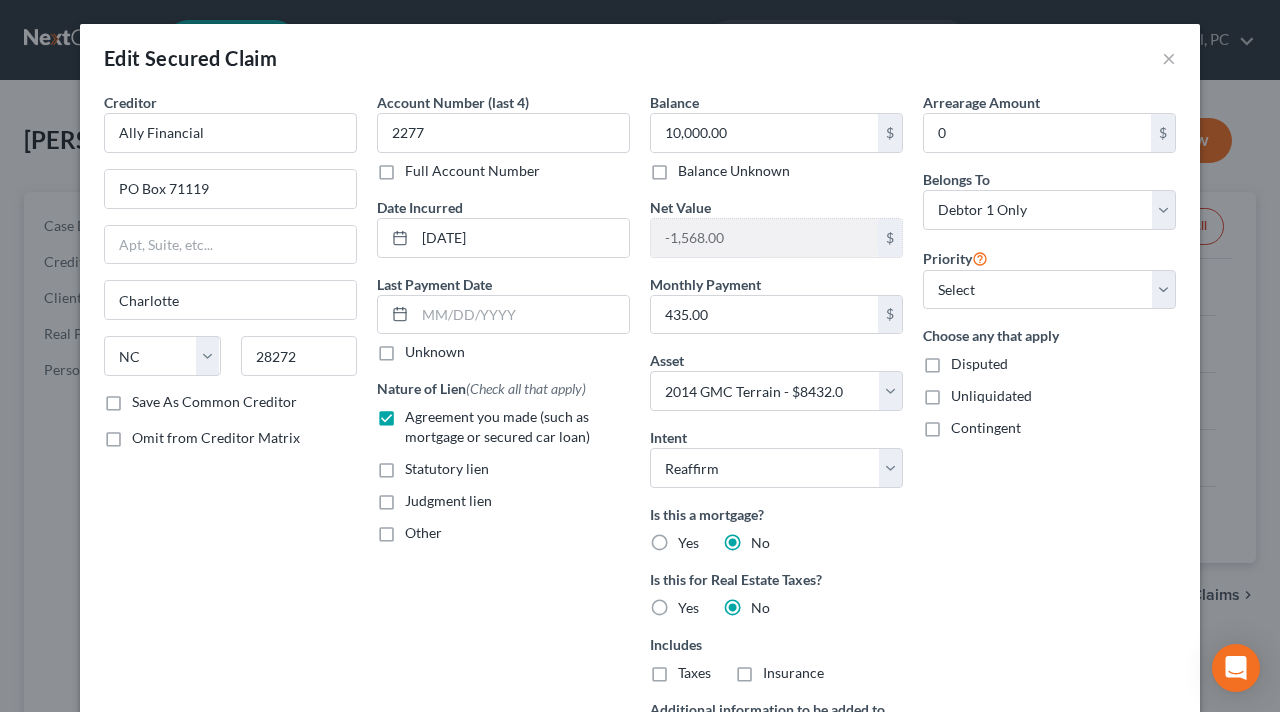 click on "Arrearage Amount 0 $
Belongs To
*
Select Debtor 1 Only Debtor 2 Only Debtor 1 And Debtor 2 Only At Least One Of The Debtors And Another Community Property Priority  Select 1st 2nd 3rd 4th 5th 6th 7th 8th 9th 10th 11th 12th 13th 14th 15th 16th 17th 18th 19th 20th 21th 22th 23th 24th 25th 26th 27th 28th 29th 30th Choose any that apply Disputed Unliquidated Contingent" at bounding box center (1049, 461) 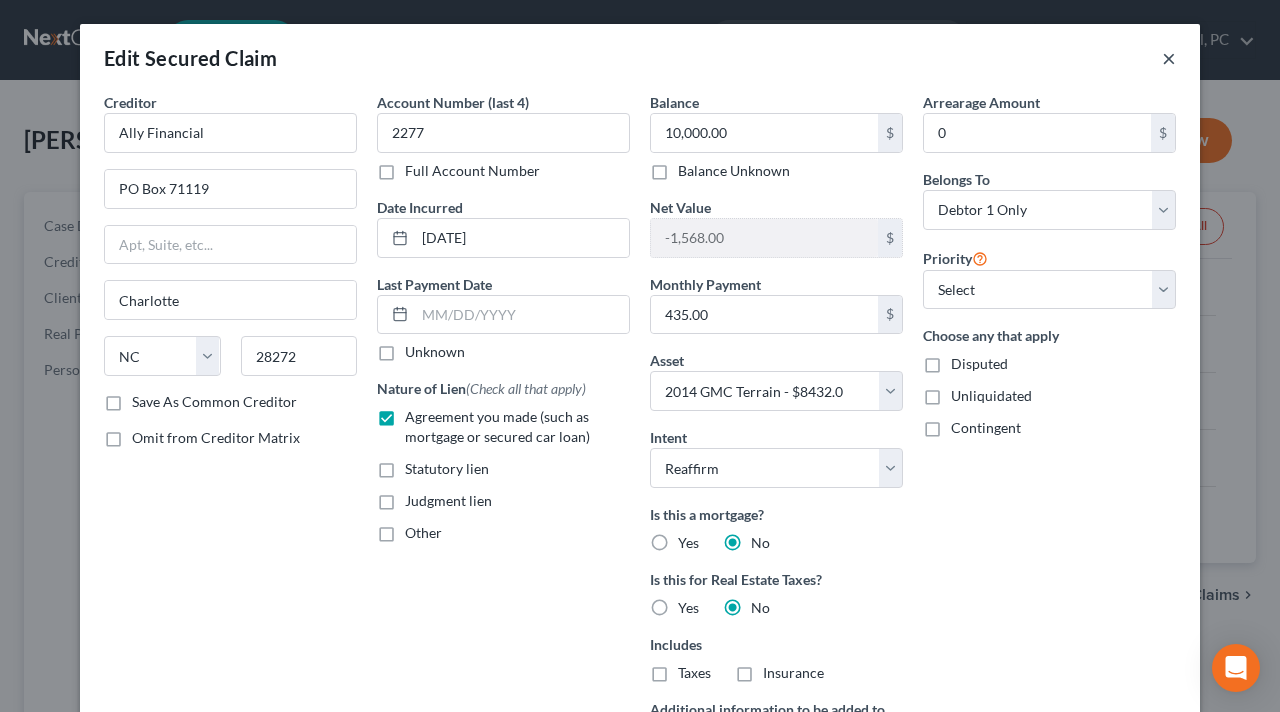 click on "×" at bounding box center (1169, 58) 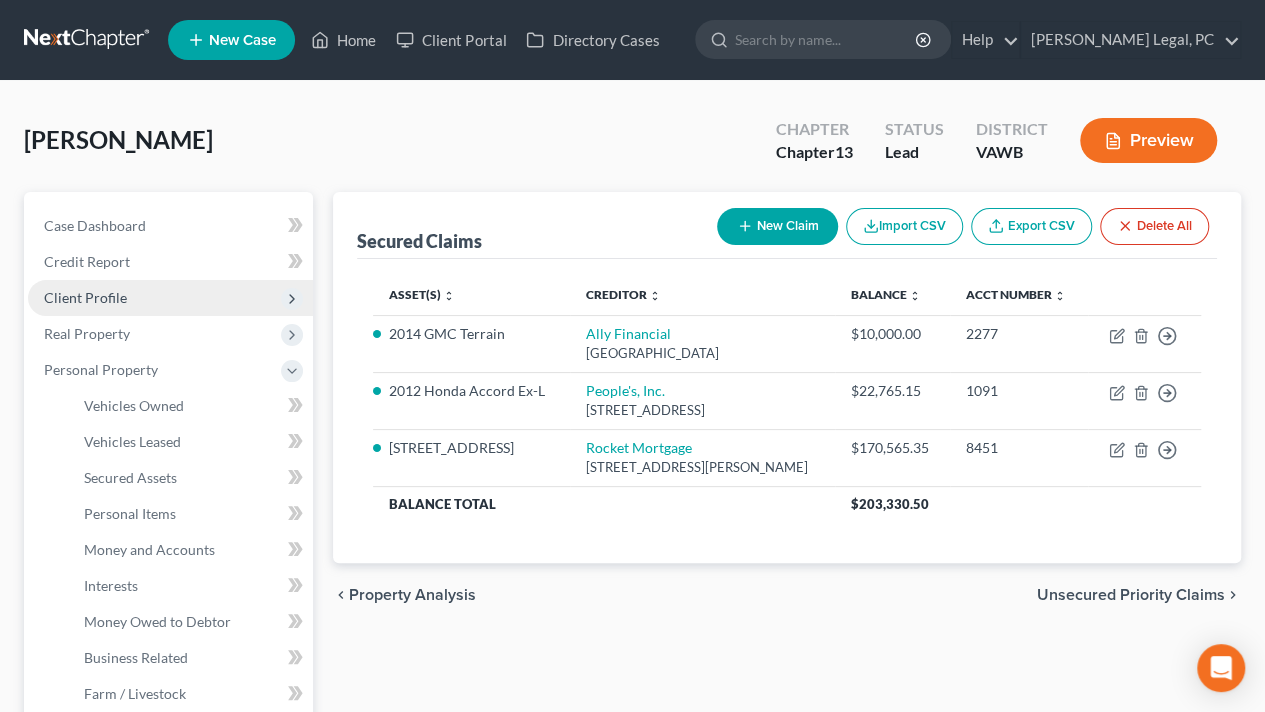 click on "Client Profile" at bounding box center [170, 298] 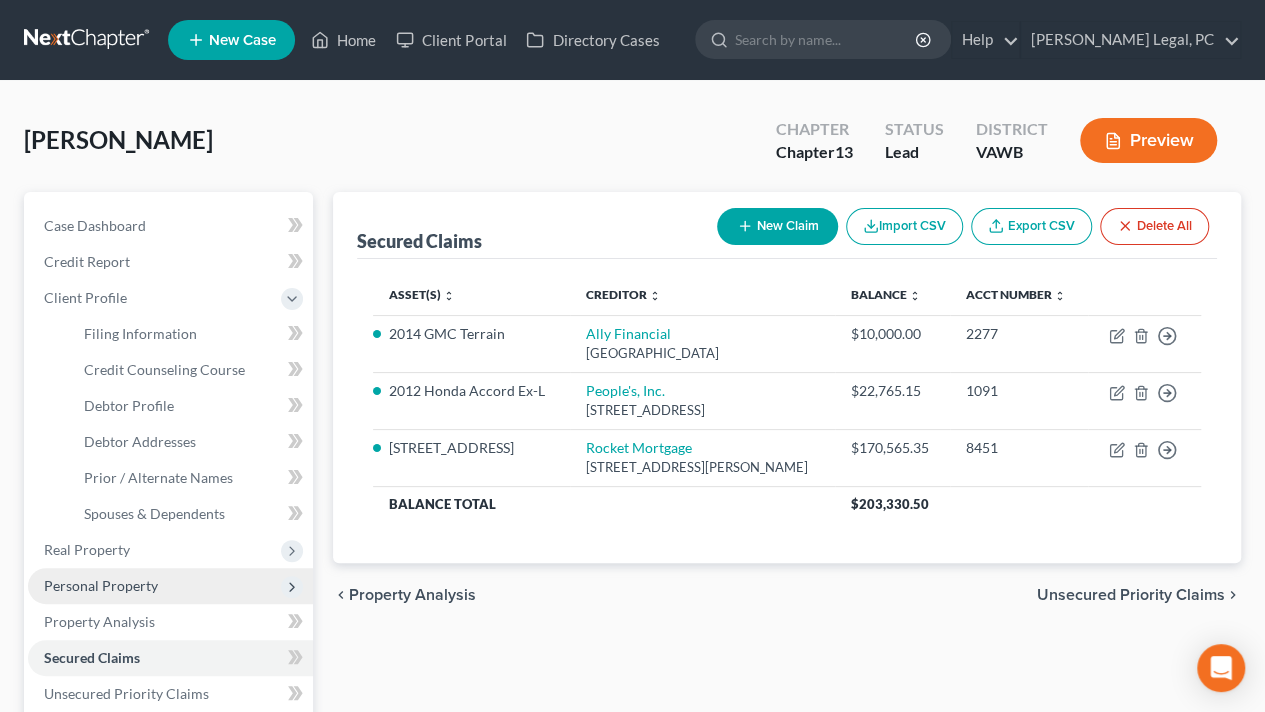 click on "Personal Property" at bounding box center [170, 586] 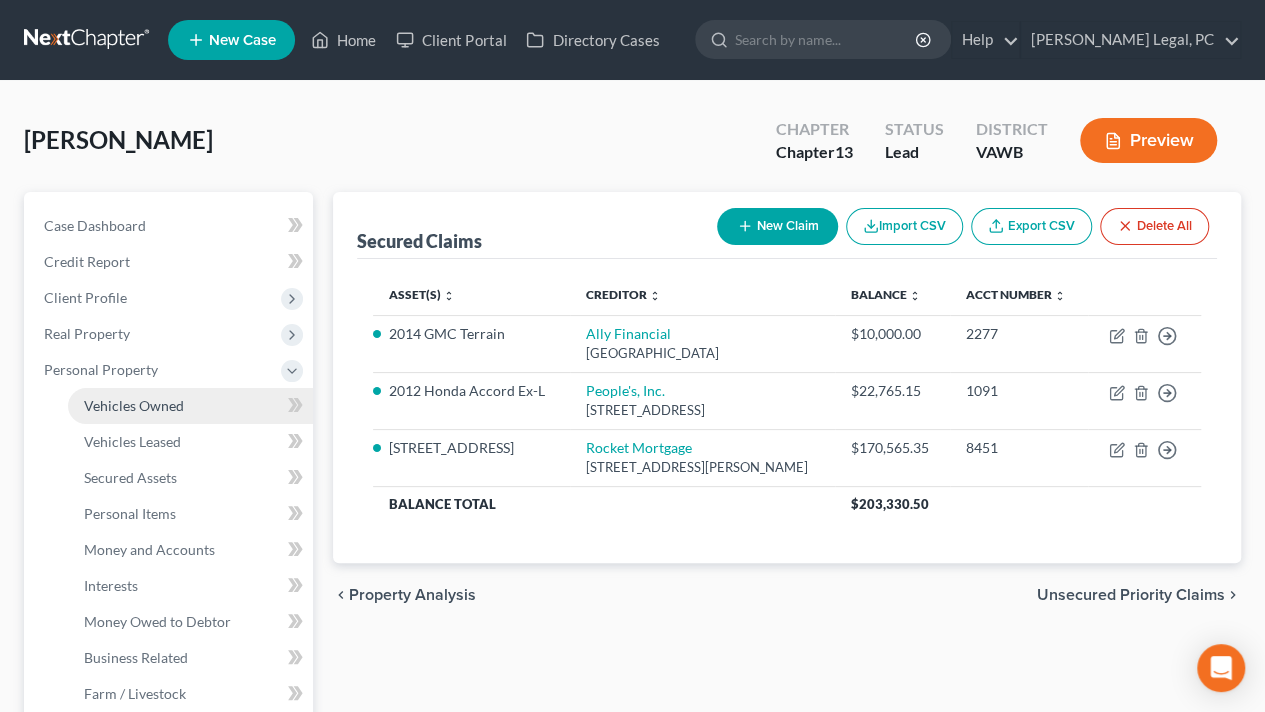 click on "Vehicles Owned" at bounding box center (134, 405) 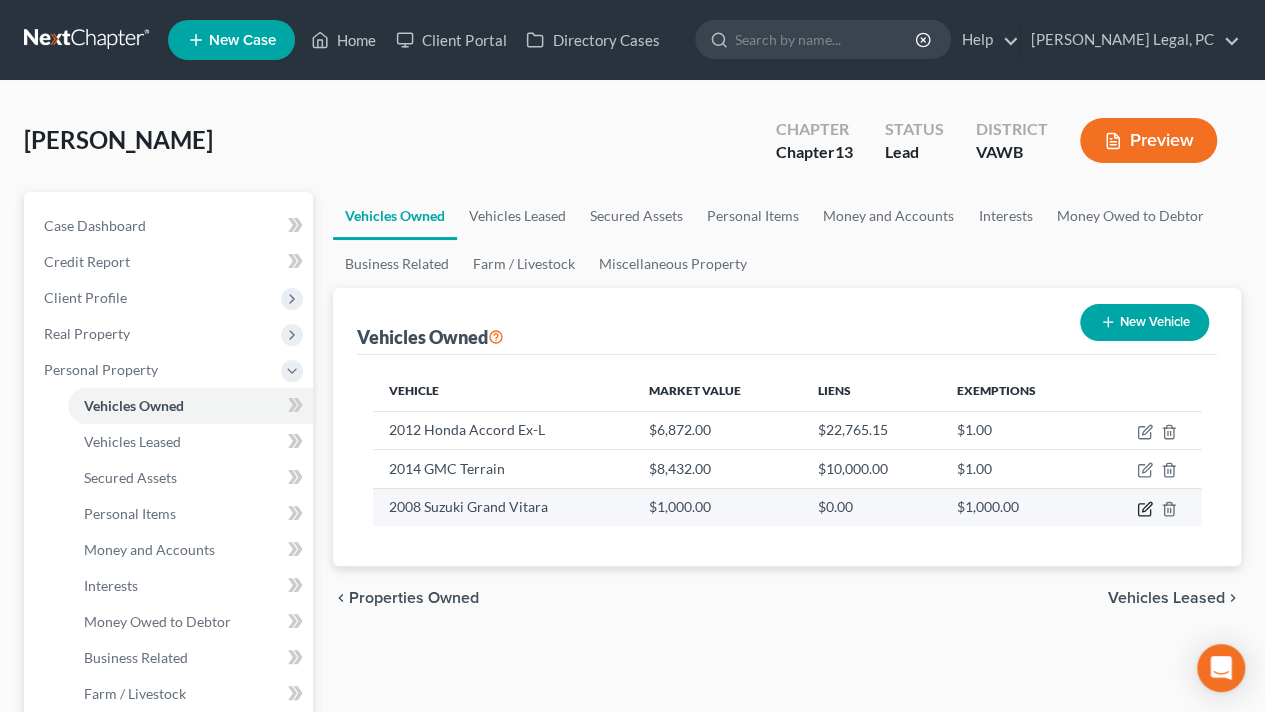 click 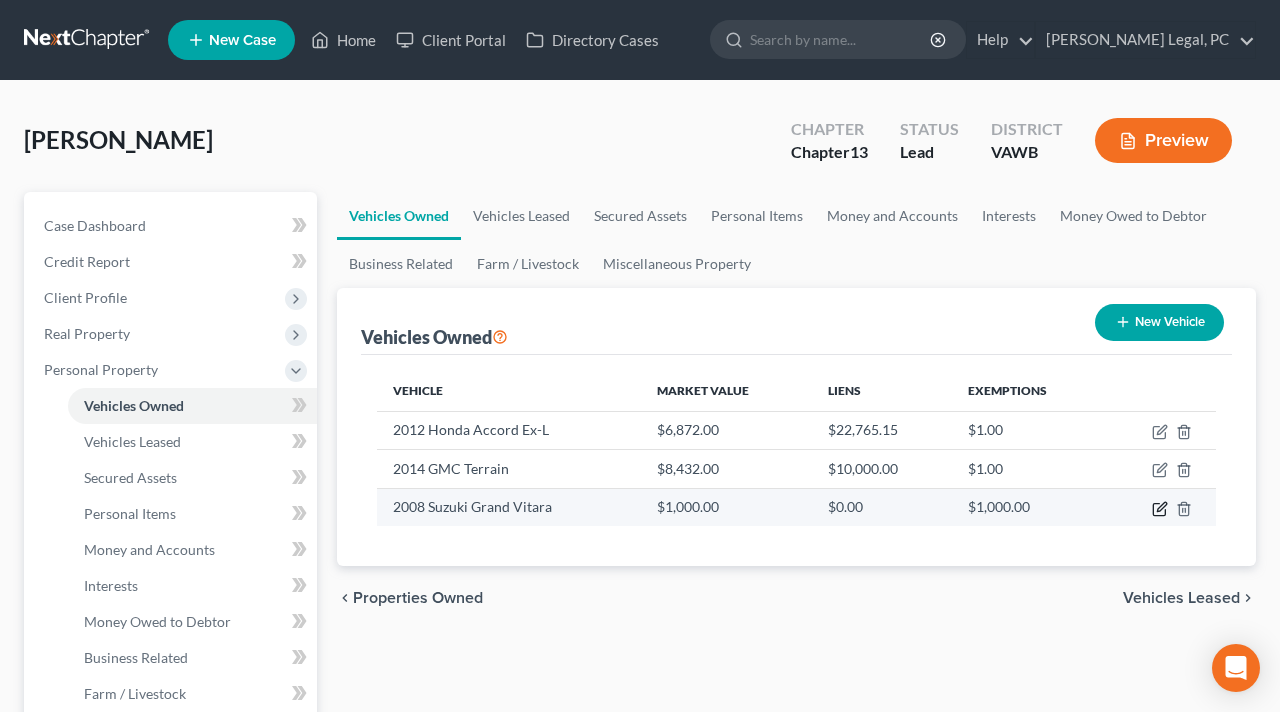 select on "0" 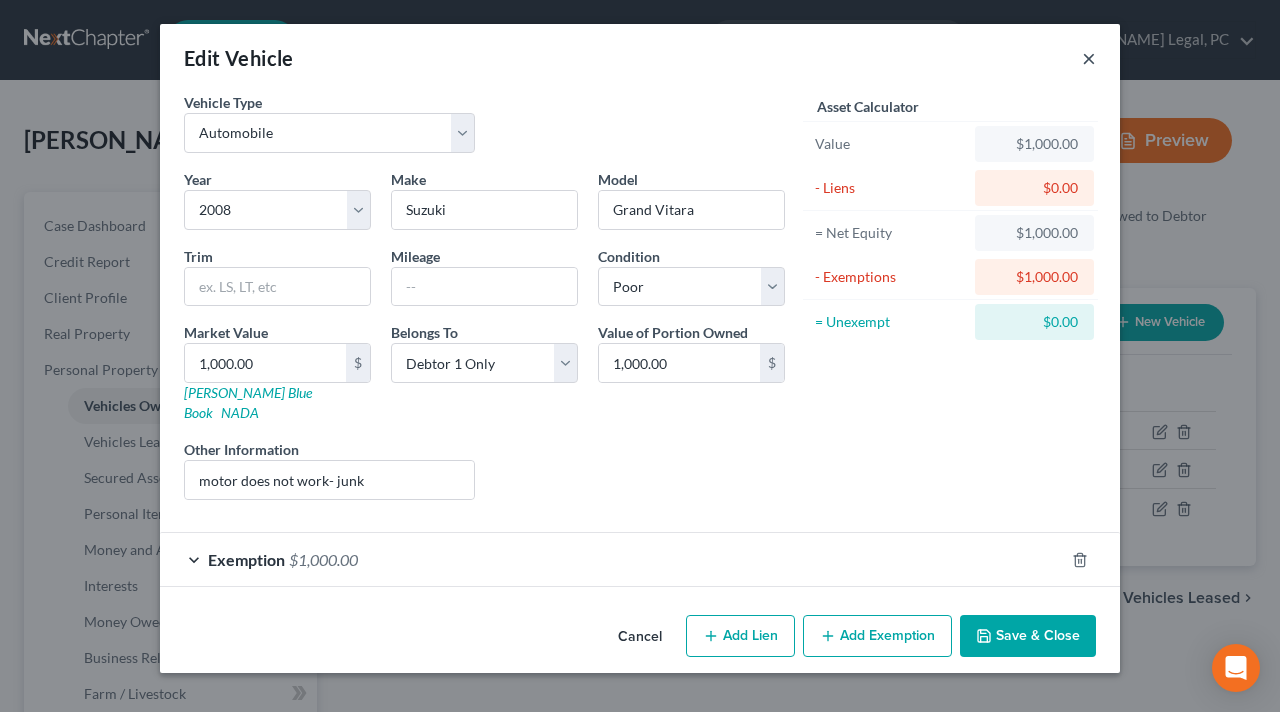 click on "×" at bounding box center [1089, 58] 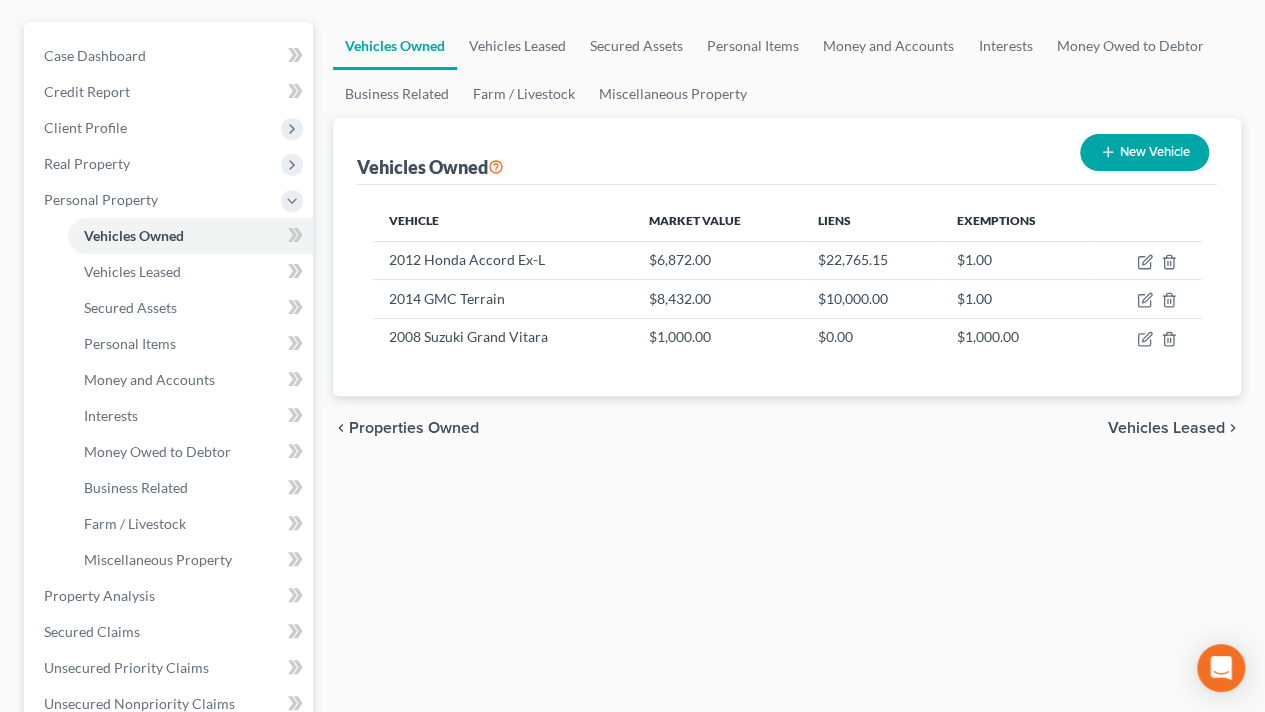 scroll, scrollTop: 0, scrollLeft: 0, axis: both 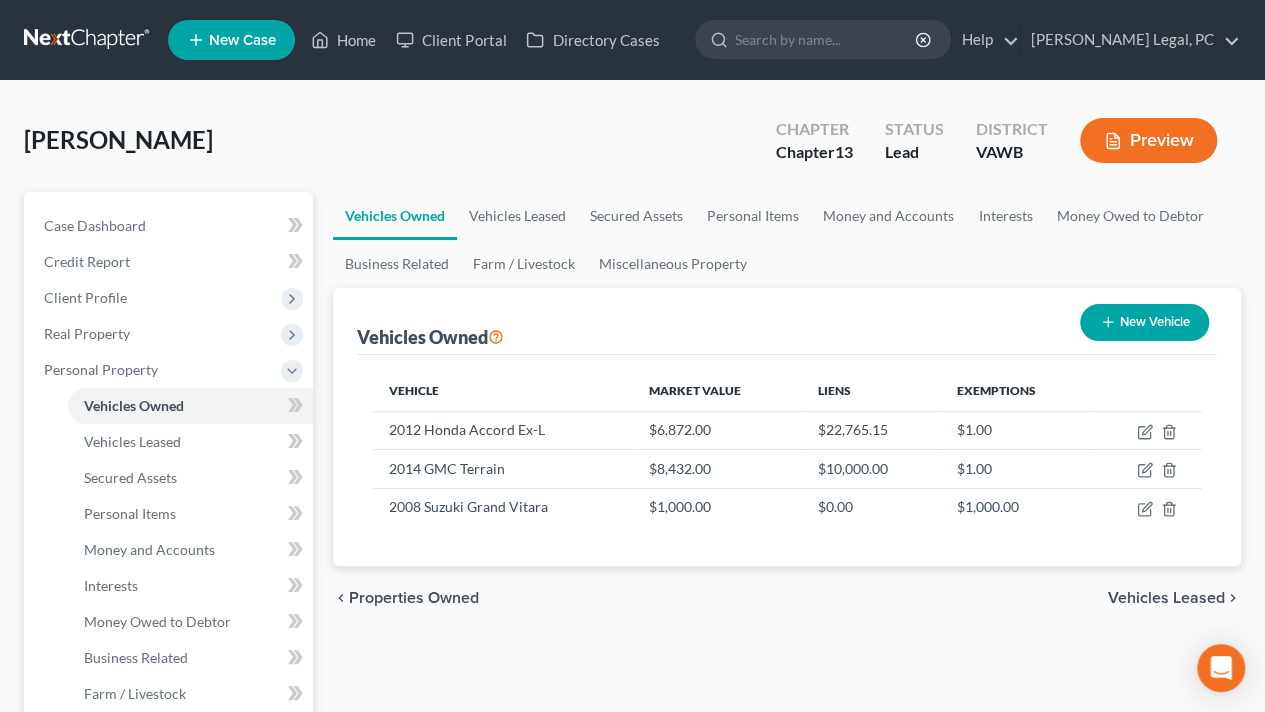 click on "Case Dashboard
Payments
Invoices
Payments
Payments
Credit Report
Client Profile
Home" at bounding box center (168, 730) 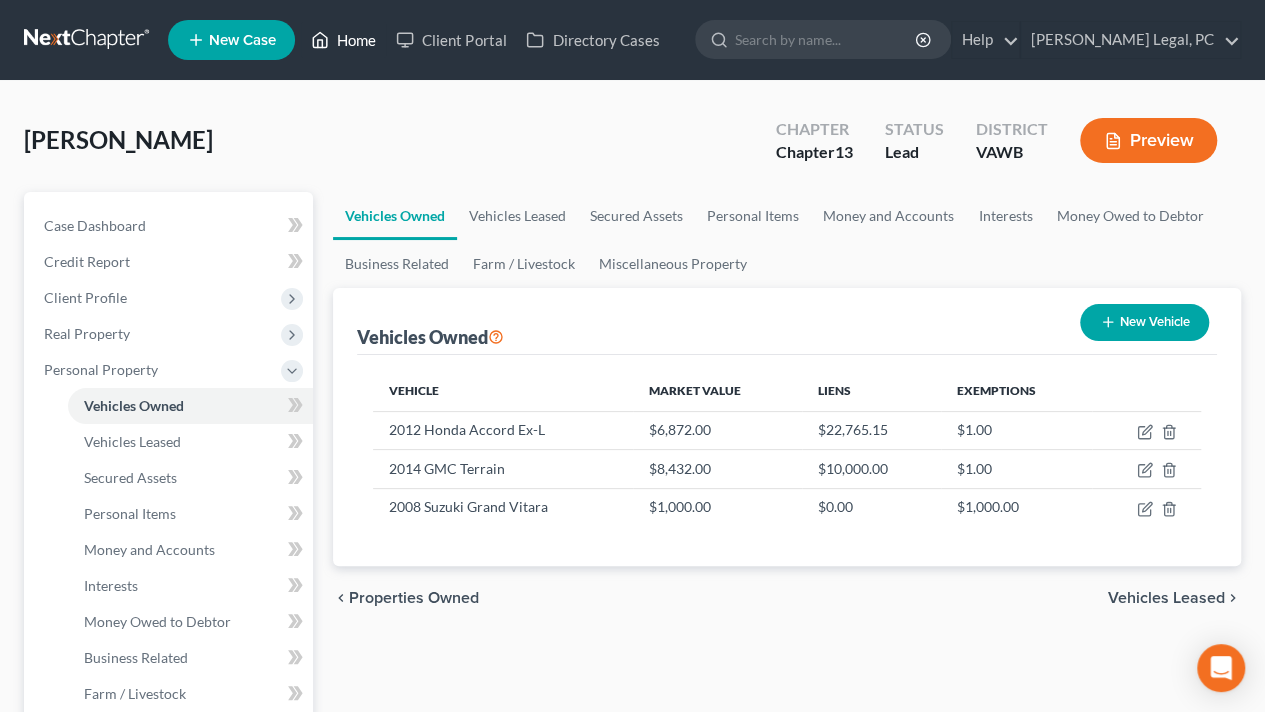 click on "Home" at bounding box center [343, 40] 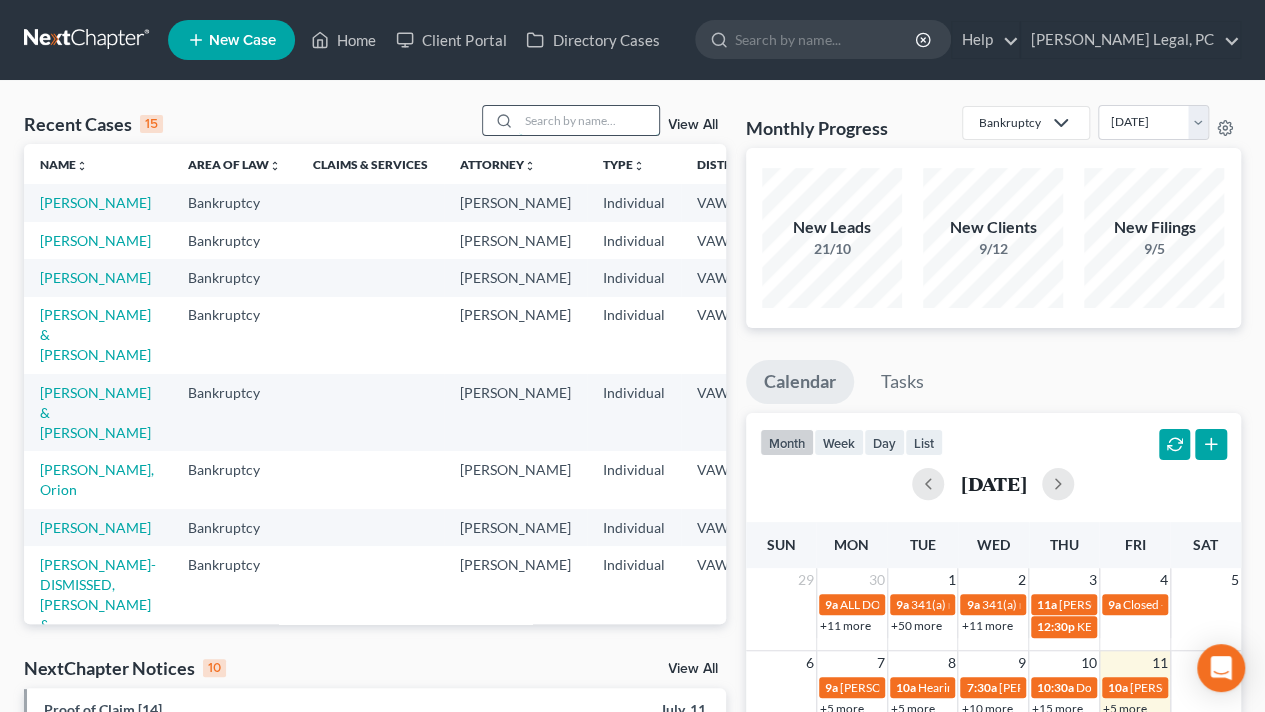 click at bounding box center (589, 120) 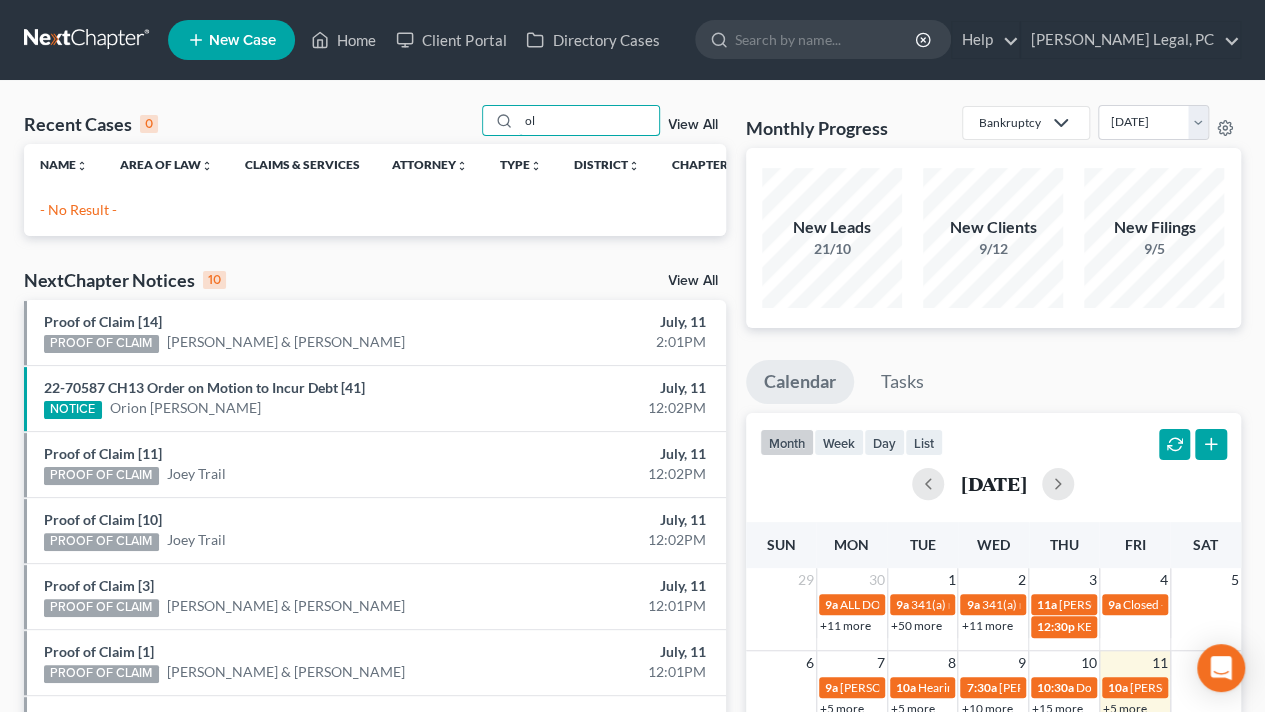 type on "o" 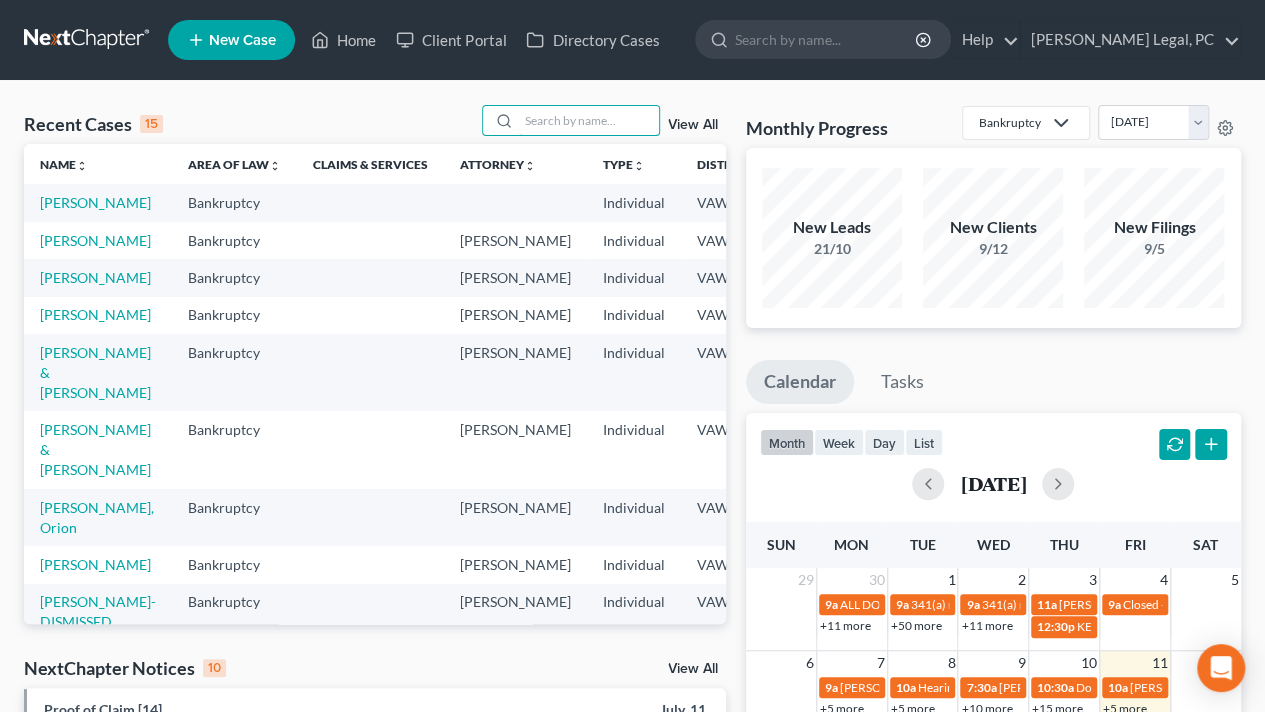 type 